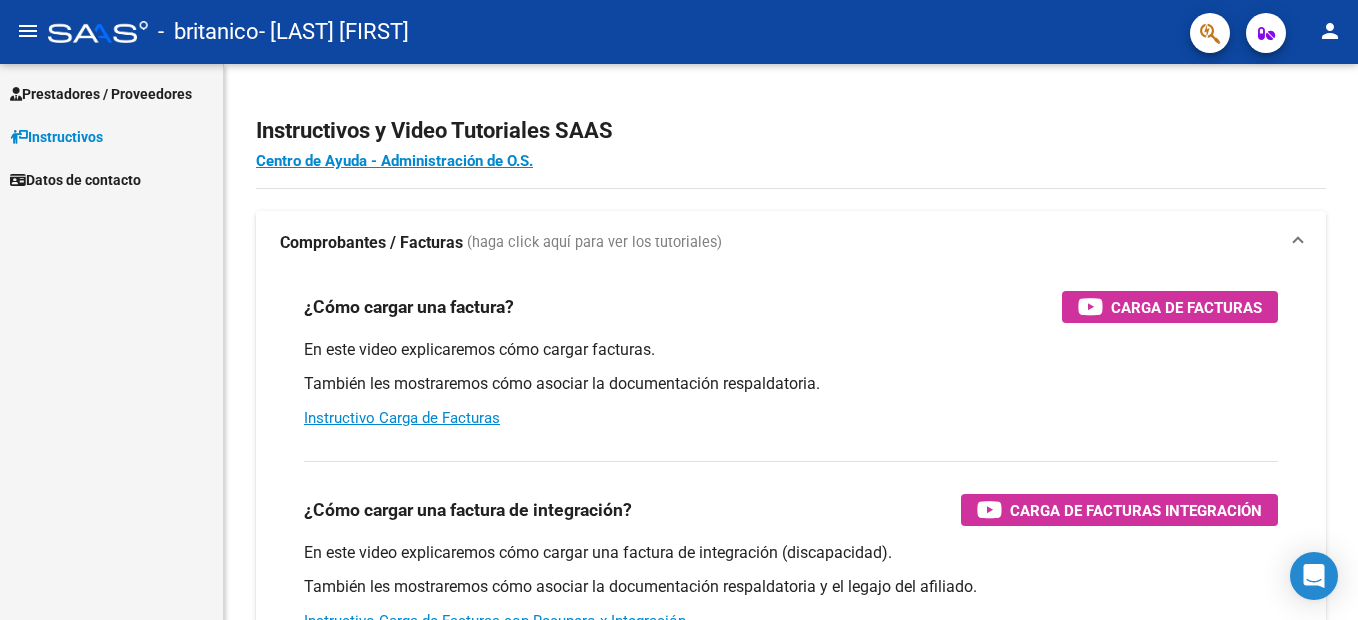 scroll, scrollTop: 0, scrollLeft: 0, axis: both 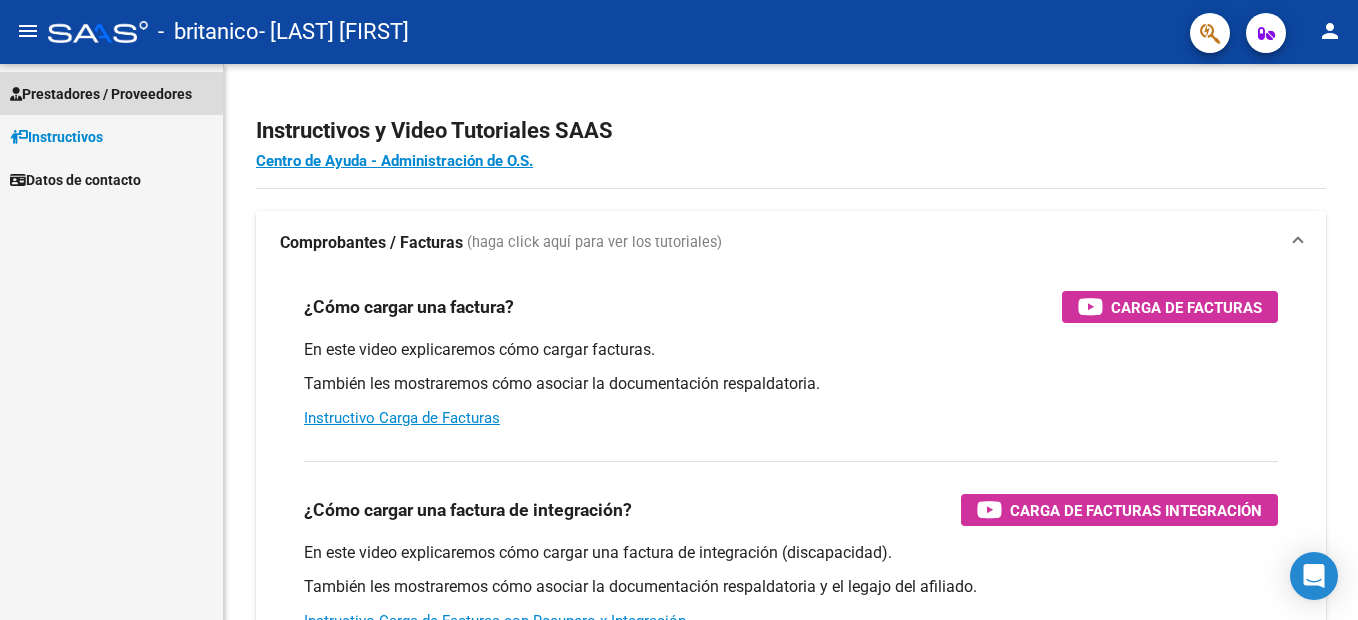 click on "Prestadores / Proveedores" at bounding box center (101, 94) 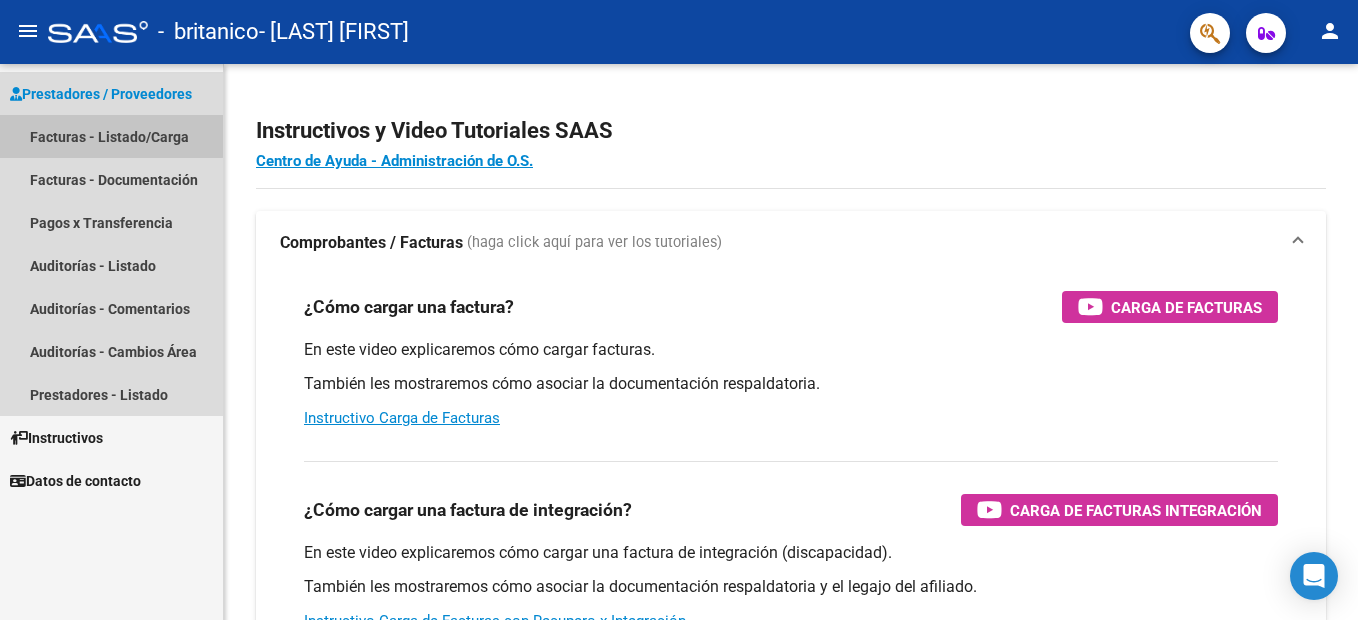 click on "Facturas - Listado/Carga" at bounding box center [111, 136] 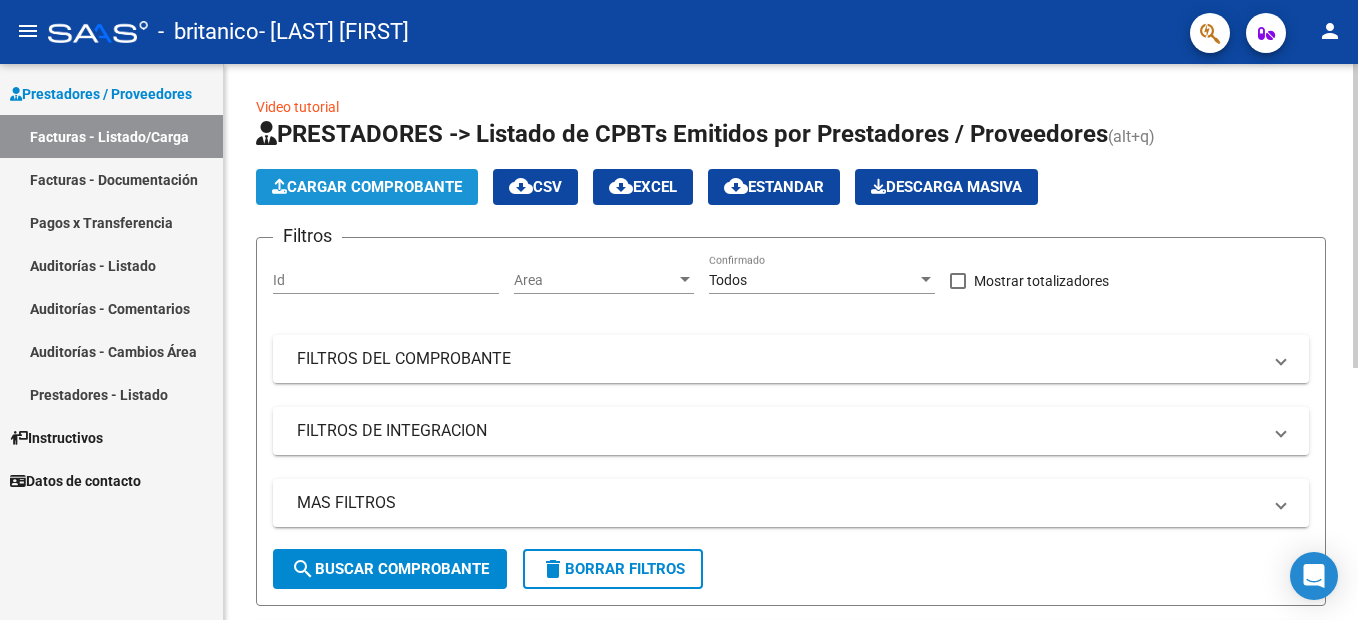 click on "Cargar Comprobante" 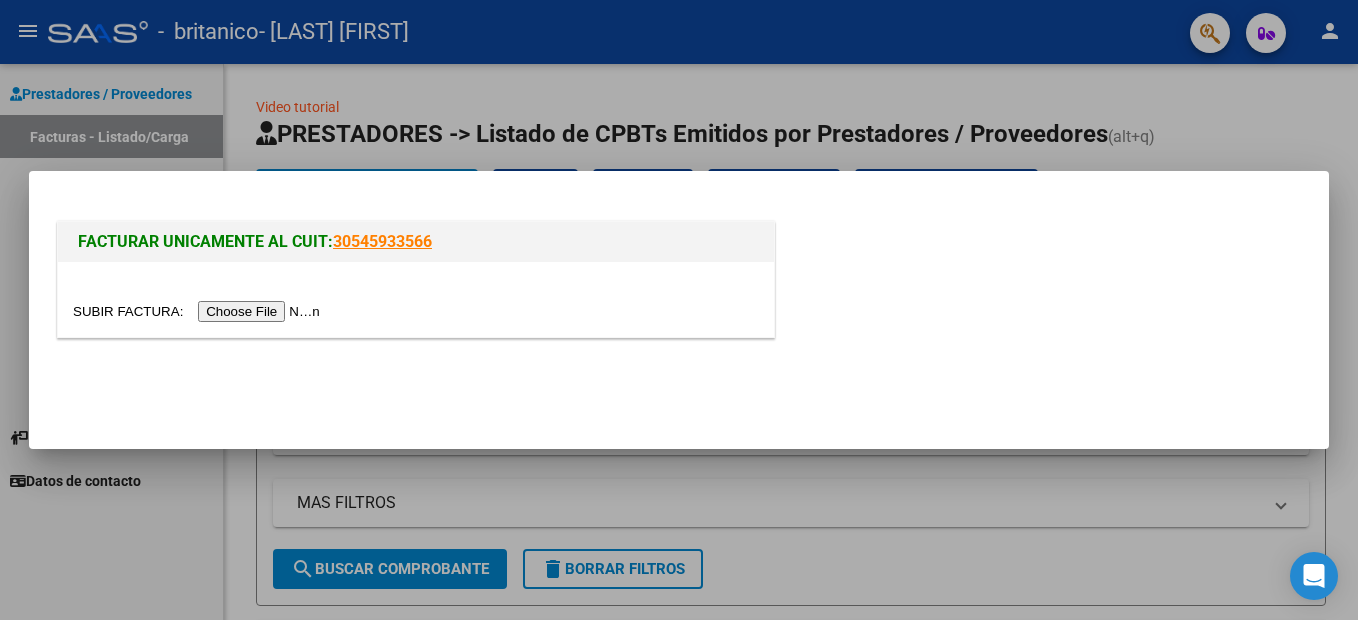 click at bounding box center (199, 311) 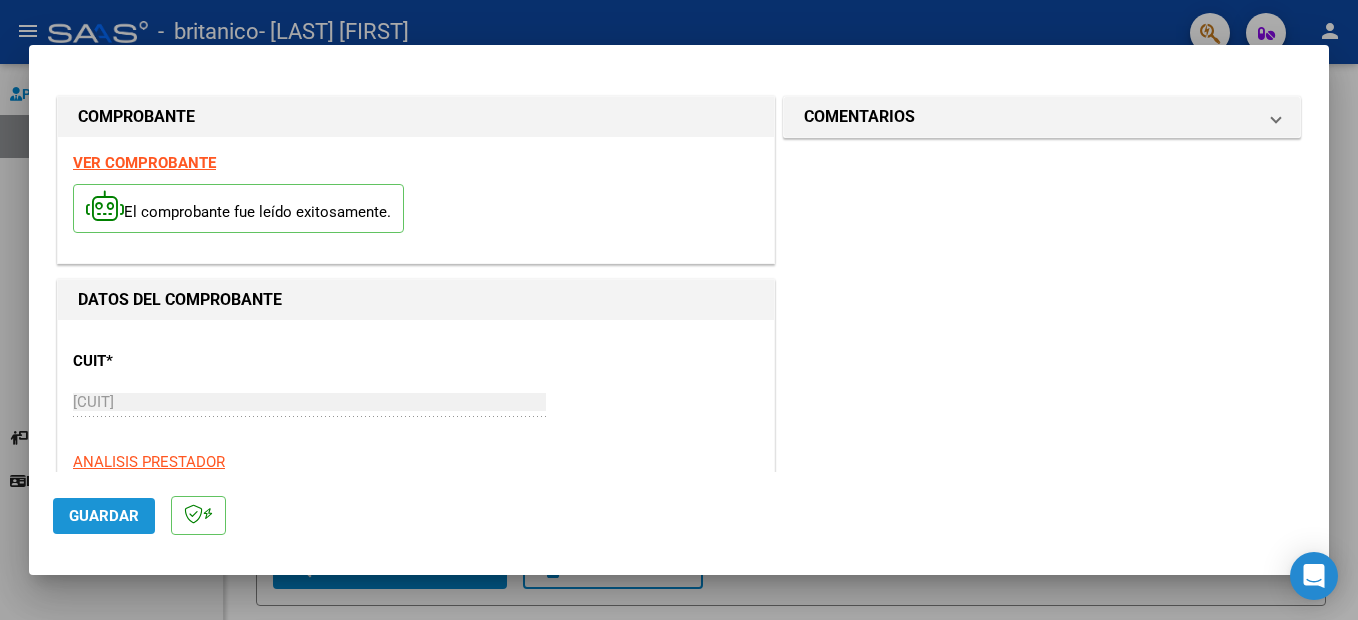 click on "Guardar" 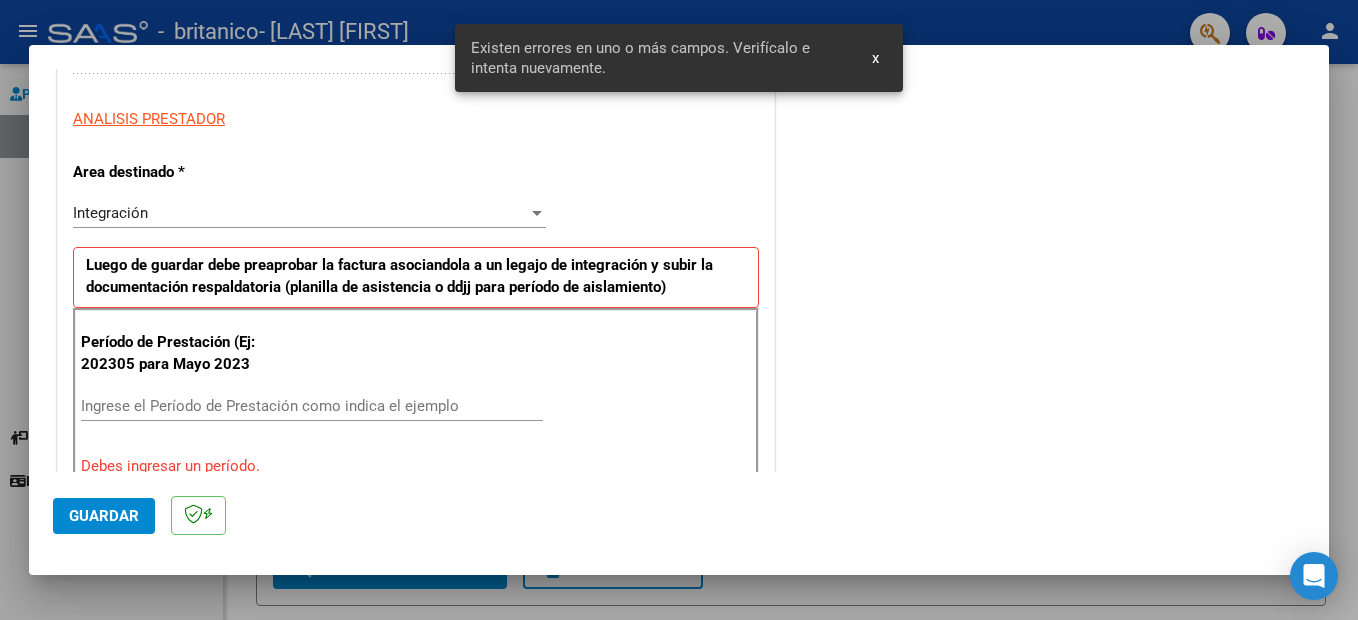 scroll, scrollTop: 457, scrollLeft: 0, axis: vertical 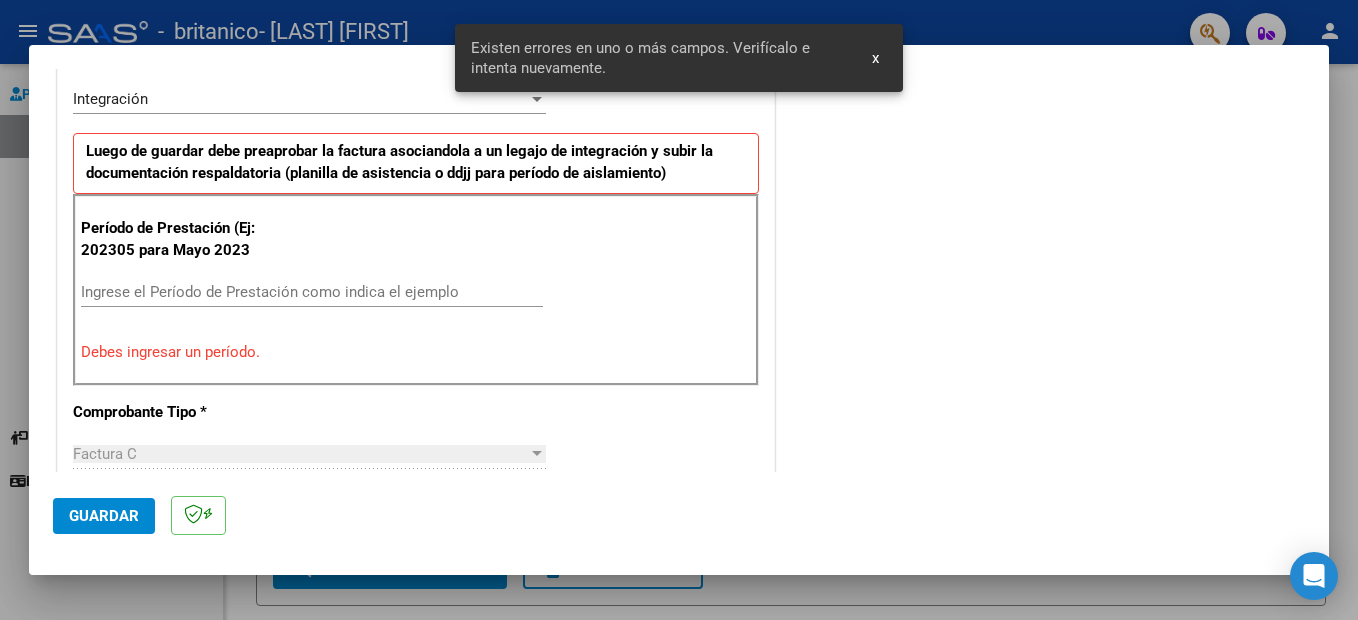 click on "Ingrese el Período de Prestación como indica el ejemplo" at bounding box center (312, 292) 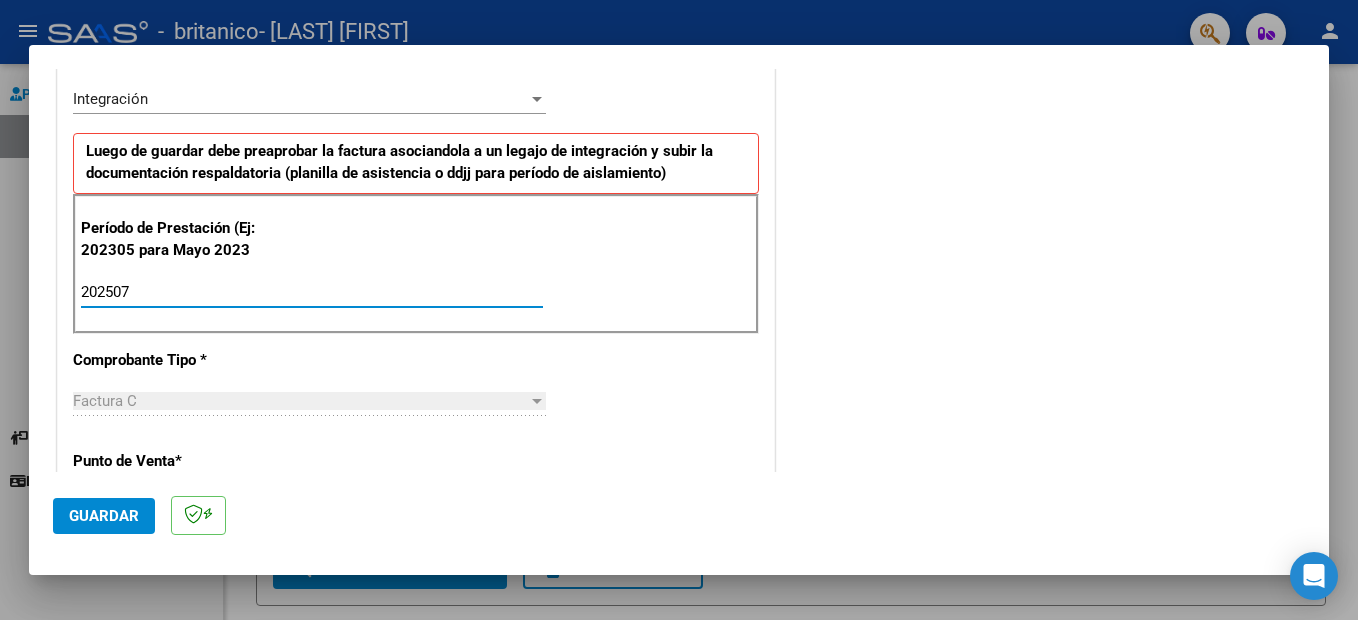 type on "202507" 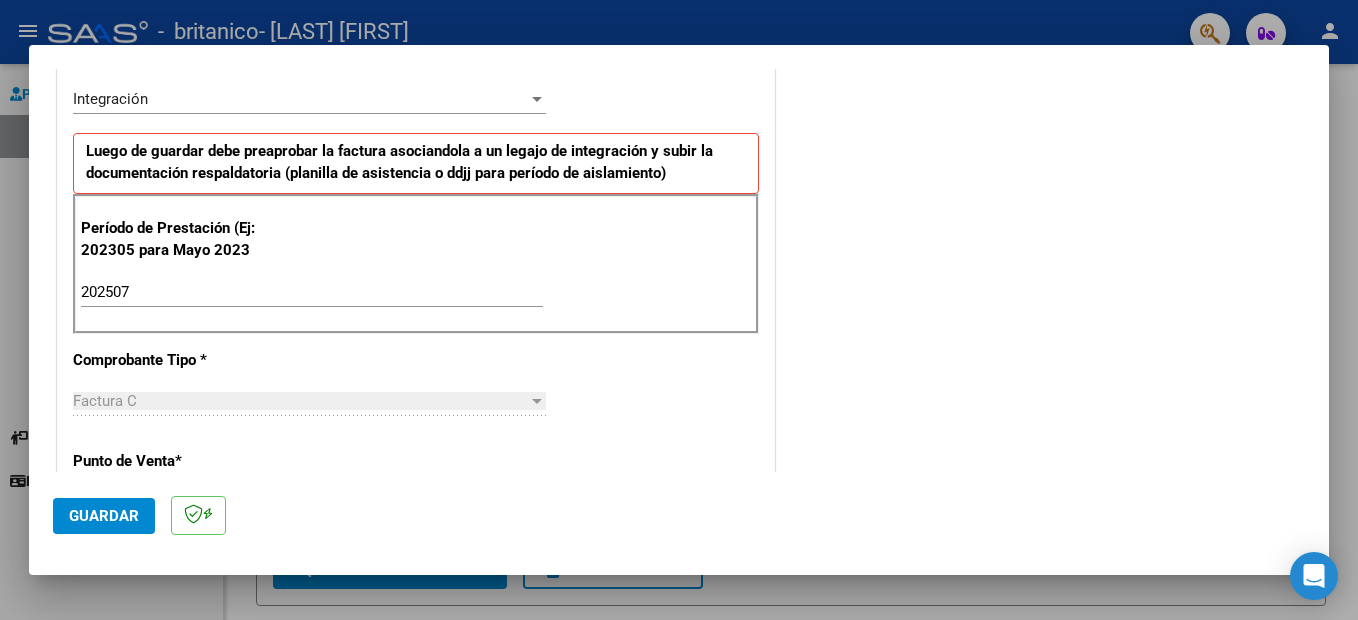 click on "Factura C" at bounding box center (300, 401) 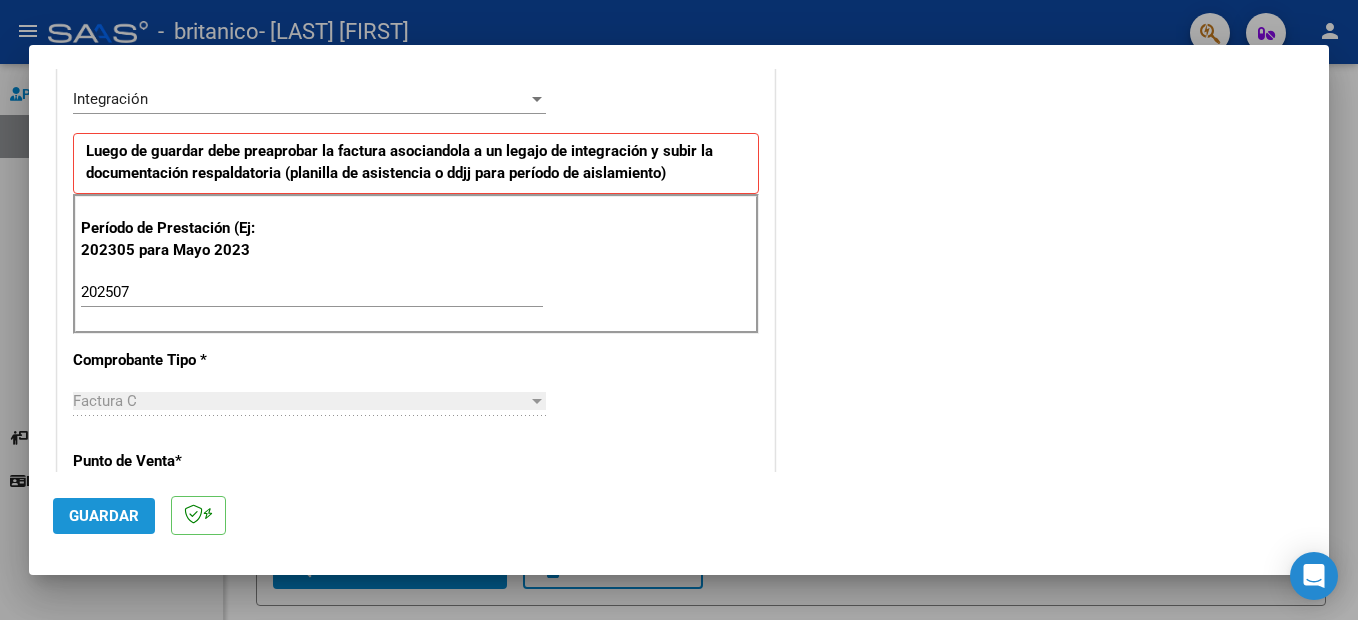 click on "Guardar" 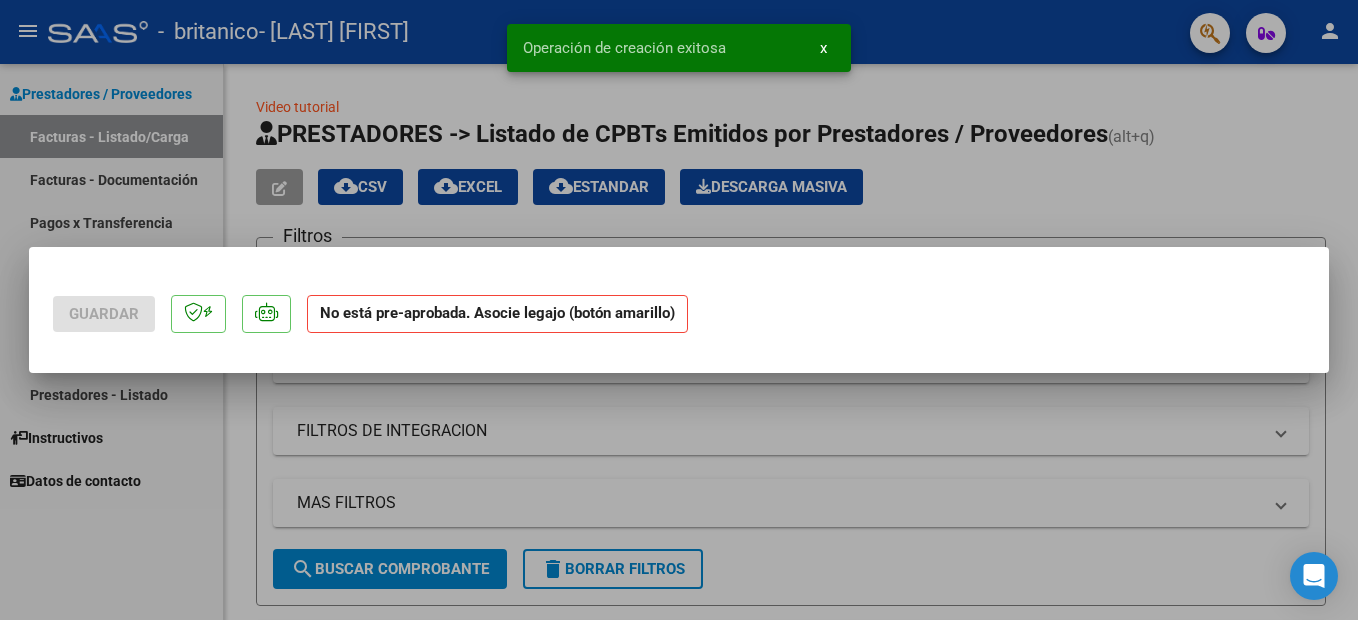 scroll, scrollTop: 0, scrollLeft: 0, axis: both 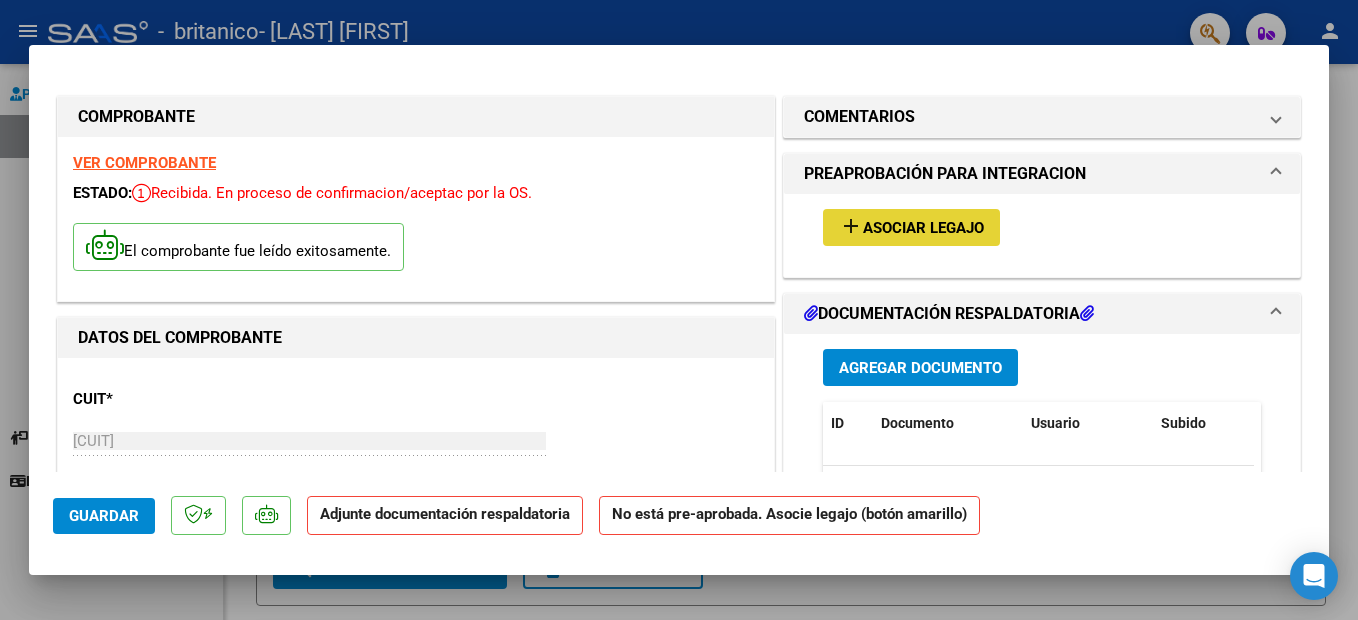 click on "Asociar Legajo" at bounding box center [923, 228] 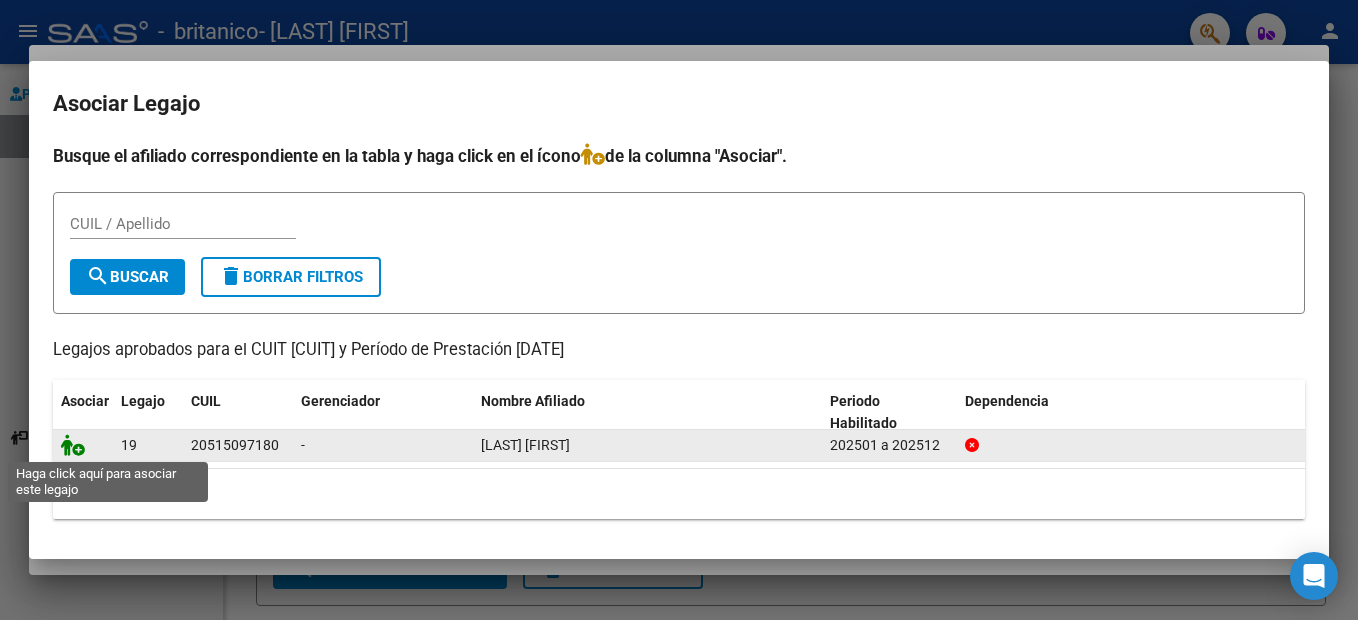 click 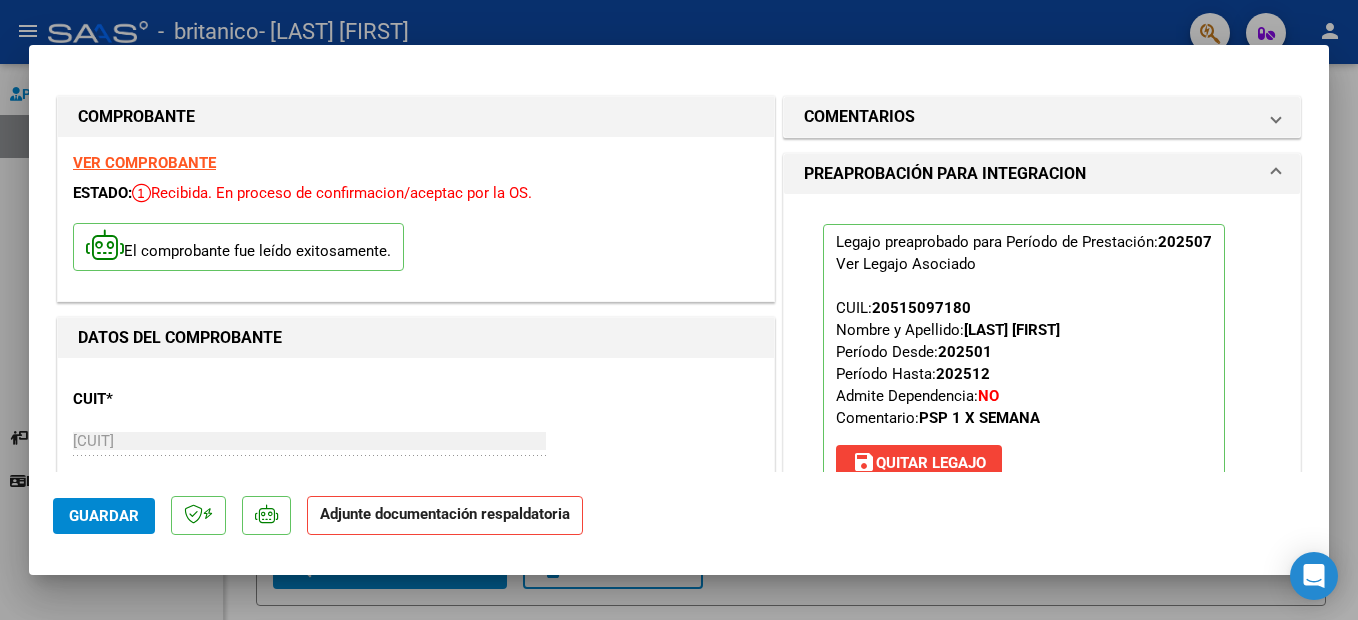 click on "Adjunte documentación respaldatoria" 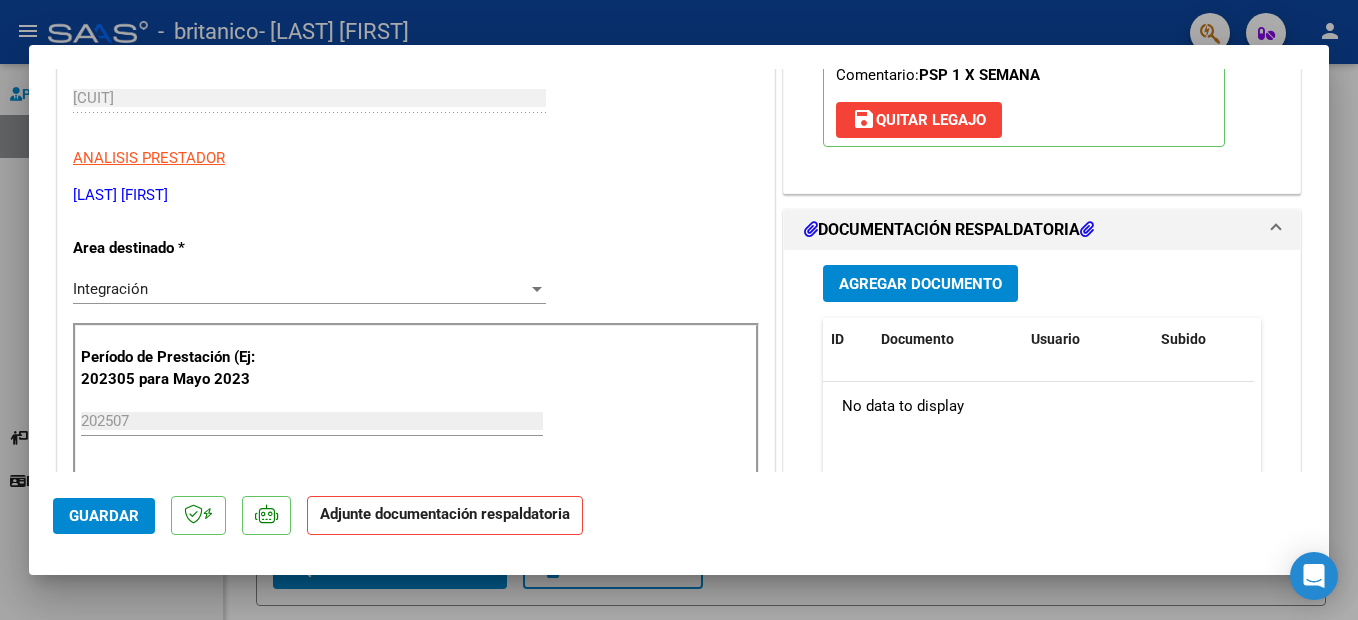 scroll, scrollTop: 360, scrollLeft: 0, axis: vertical 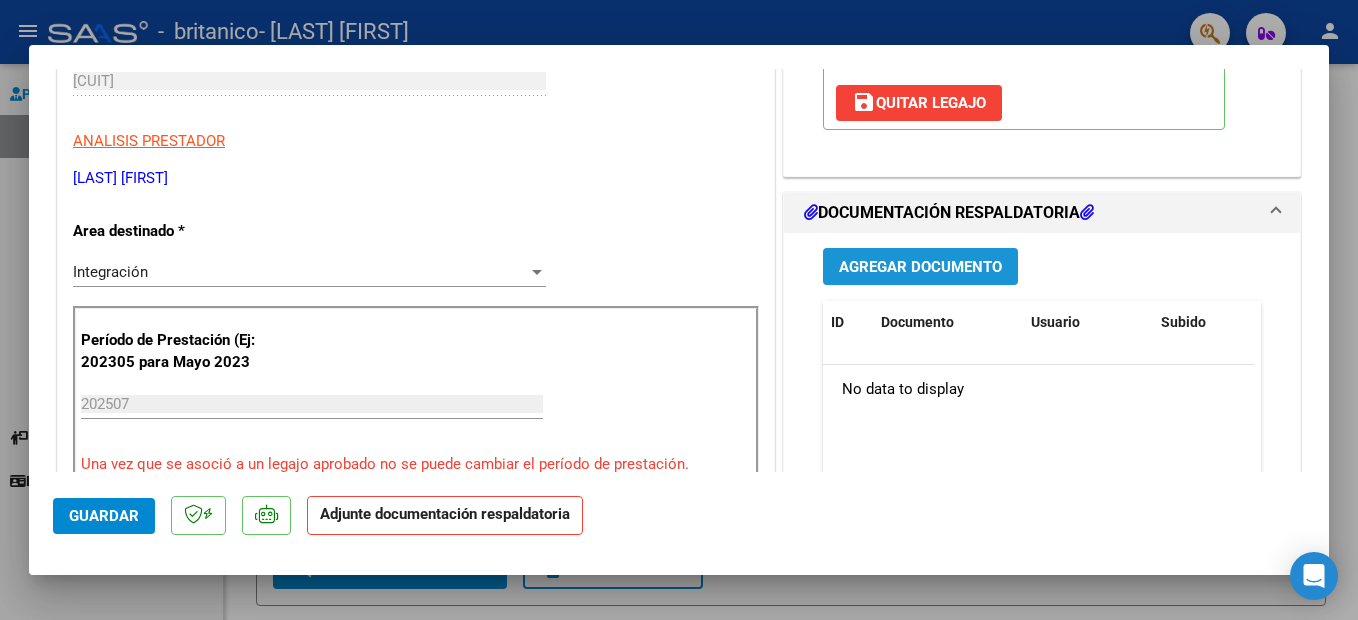 click on "Agregar Documento" at bounding box center (920, 267) 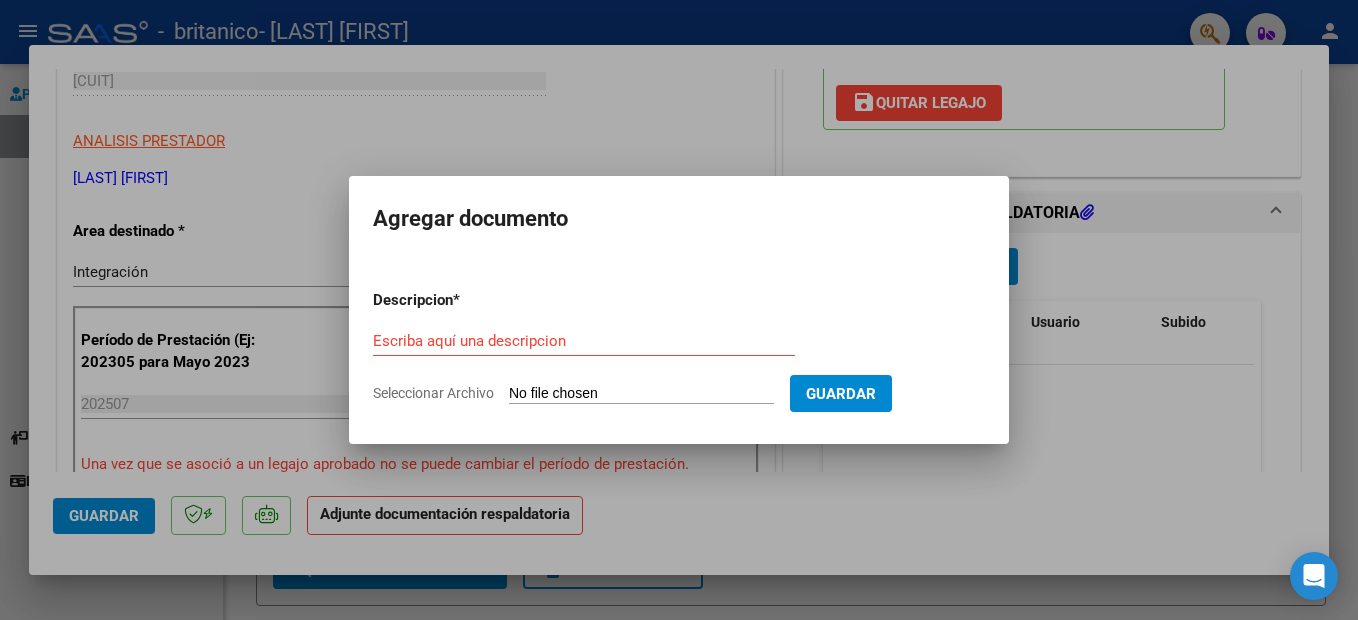 click on "Seleccionar Archivo" at bounding box center (641, 394) 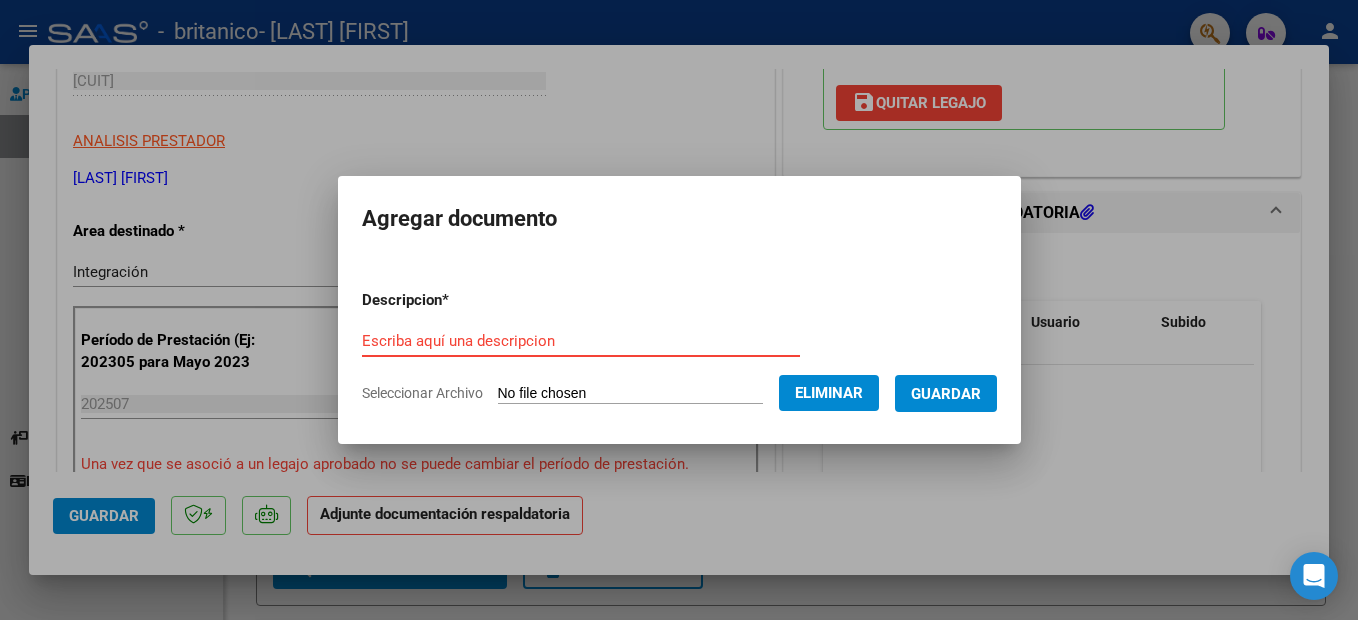 click on "Escriba aquí una descripcion" at bounding box center [581, 341] 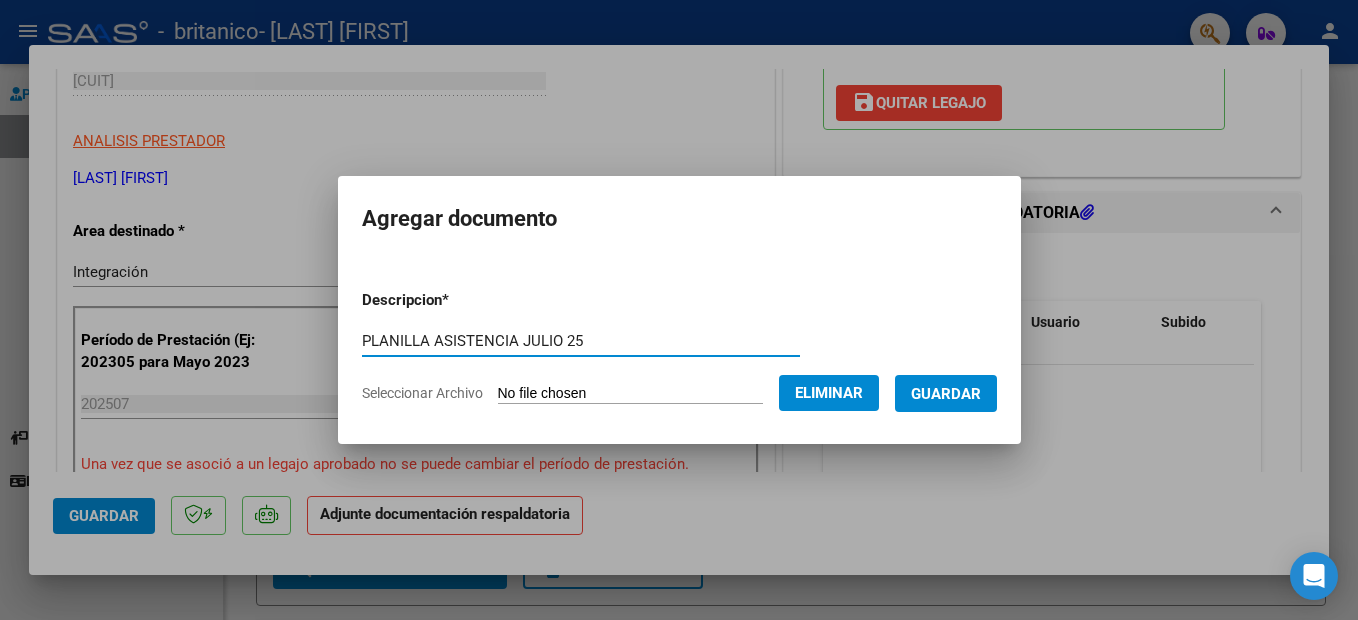 type on "PLANILLA ASISTENCIA JULIO 25" 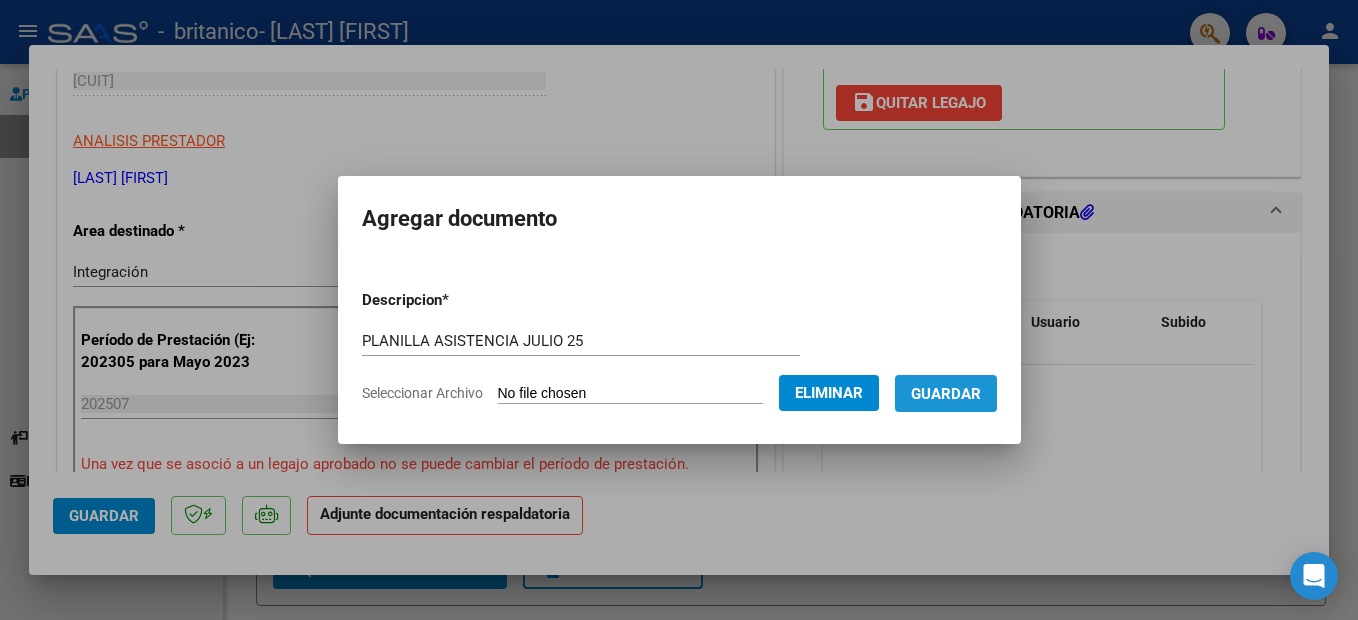 click on "Guardar" at bounding box center [946, 393] 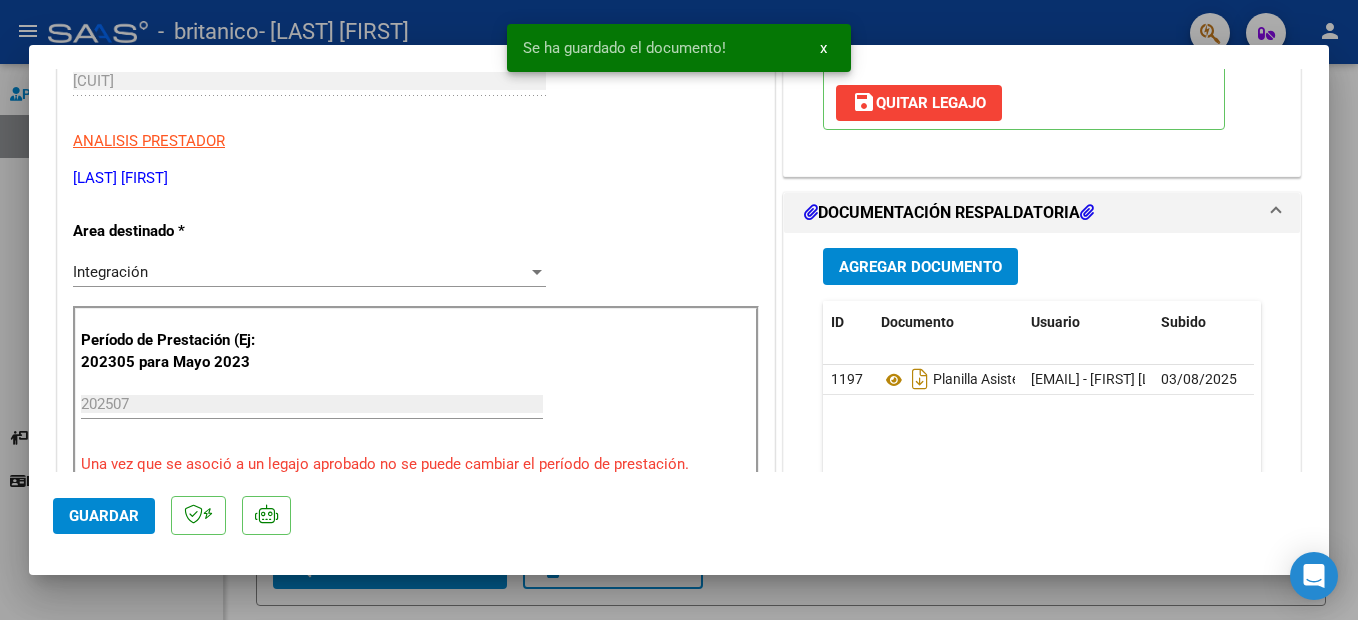 click on "Guardar" 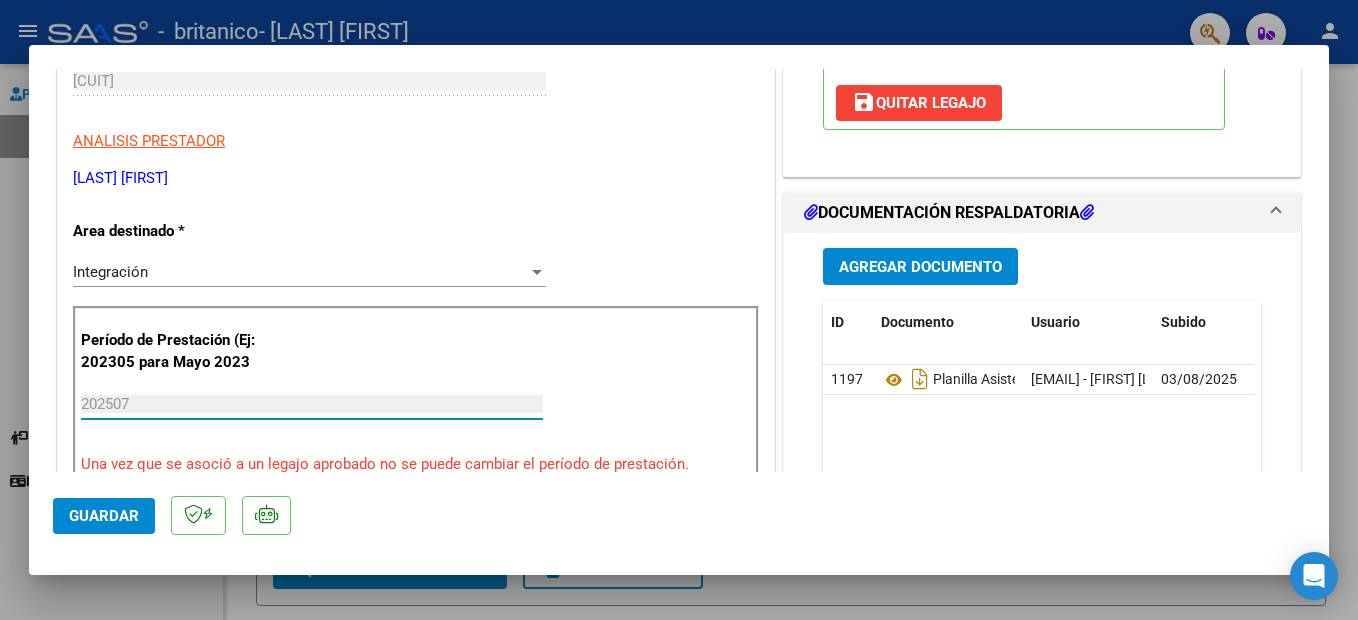 click on "202507" at bounding box center (312, 404) 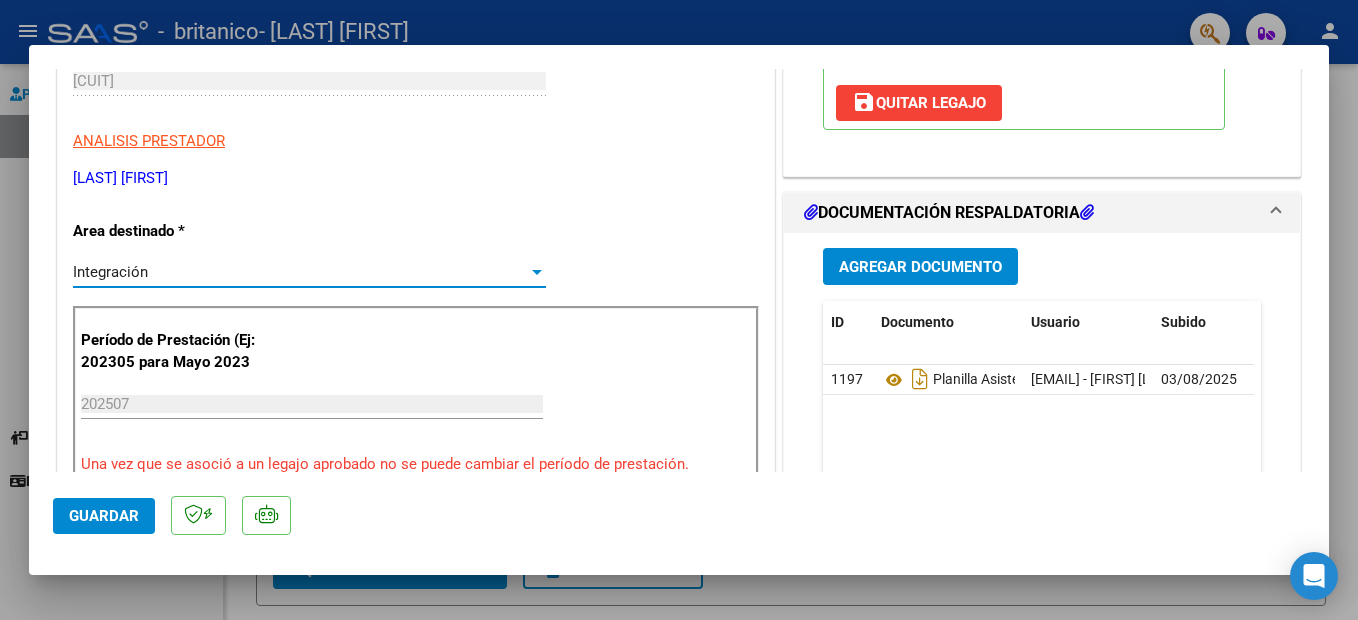 click on "Integración" at bounding box center [300, 272] 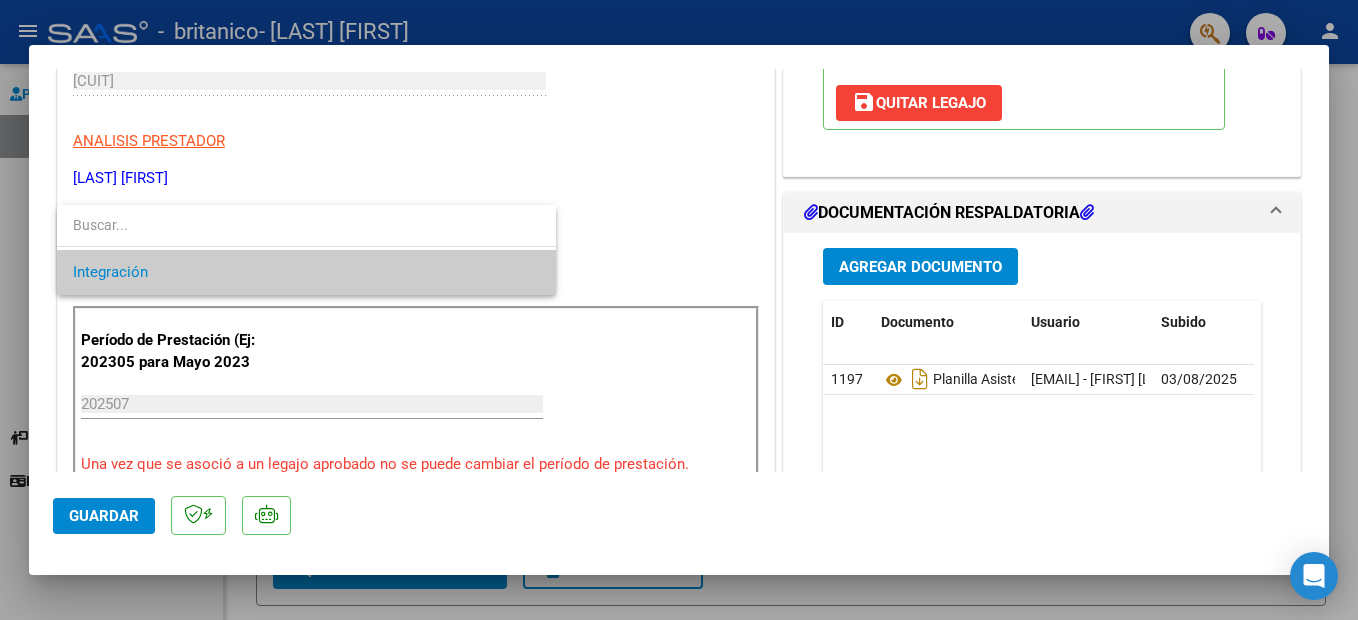 click at bounding box center (679, 310) 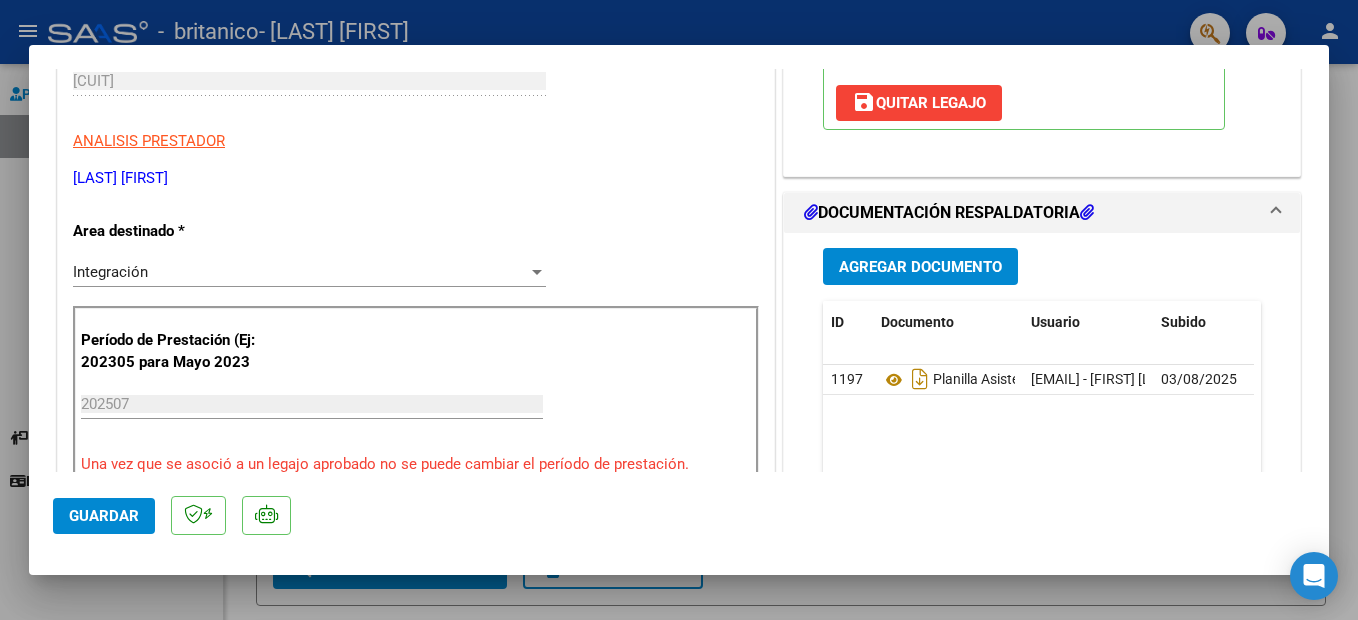 click on "1197  Planilla Asistencia Julio 25   vastifabiana@hotmail.com - FABIANA VASTI   03/08/2025" 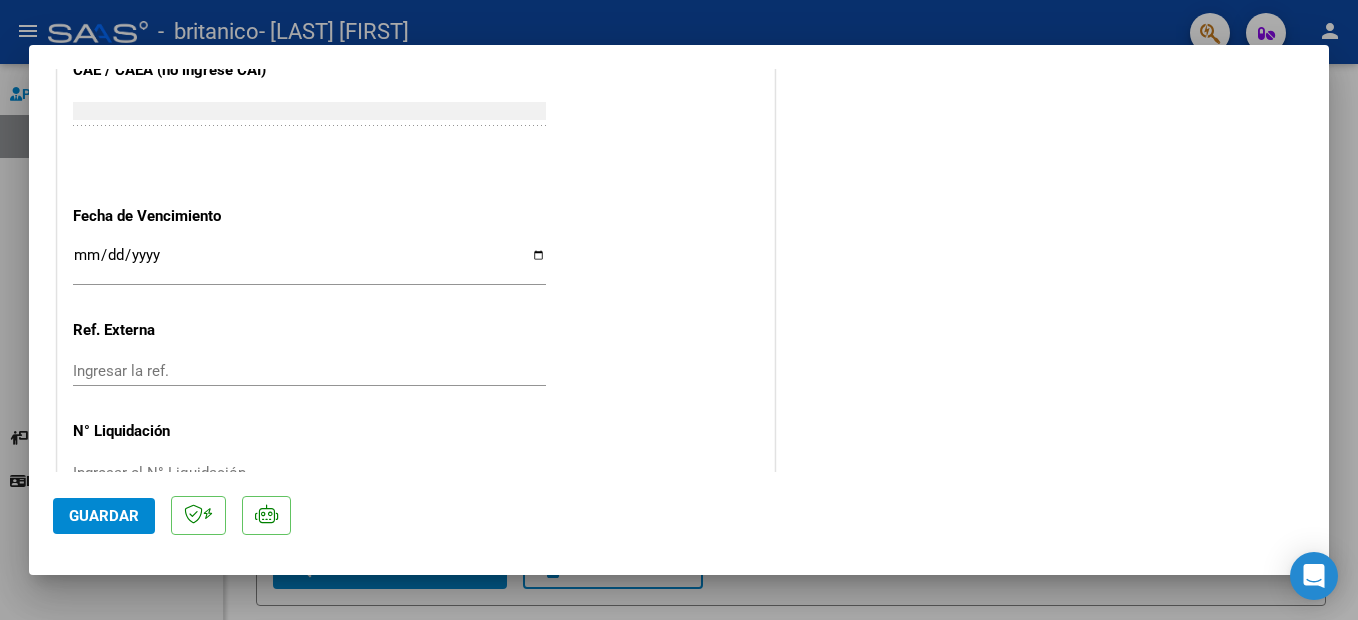 scroll, scrollTop: 1387, scrollLeft: 0, axis: vertical 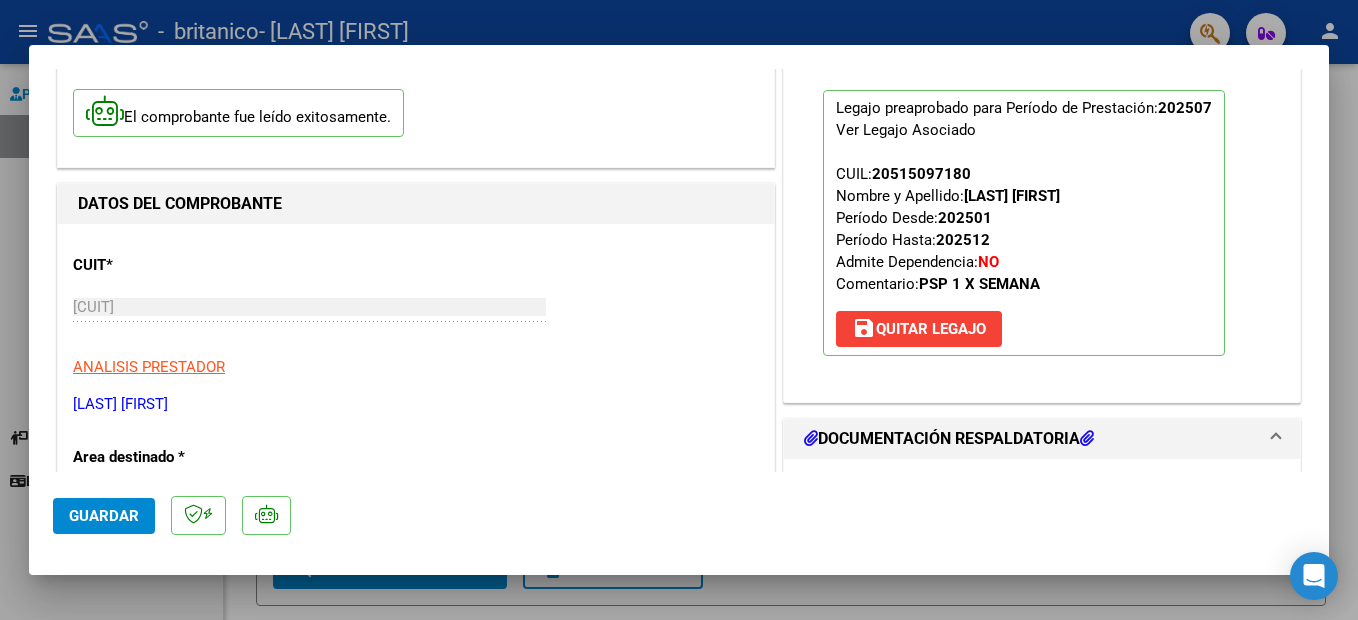 click on "23-17230015-4 Ingresar CUIT" at bounding box center (309, 316) 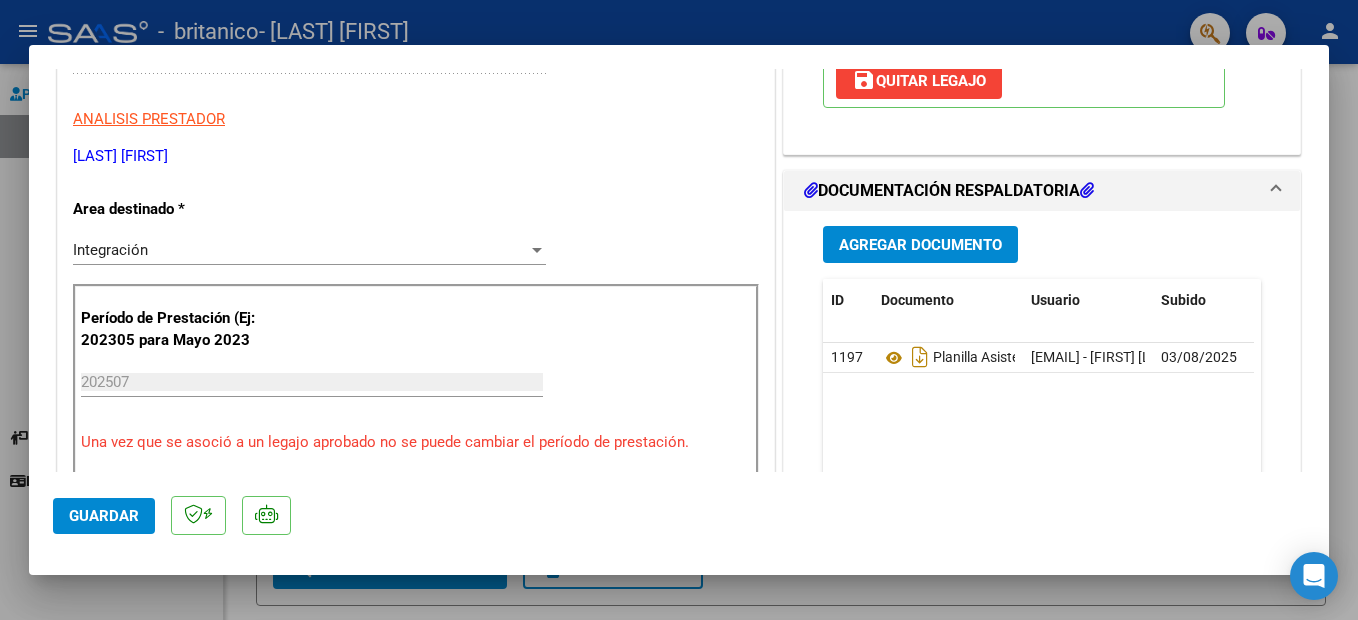 scroll, scrollTop: 400, scrollLeft: 0, axis: vertical 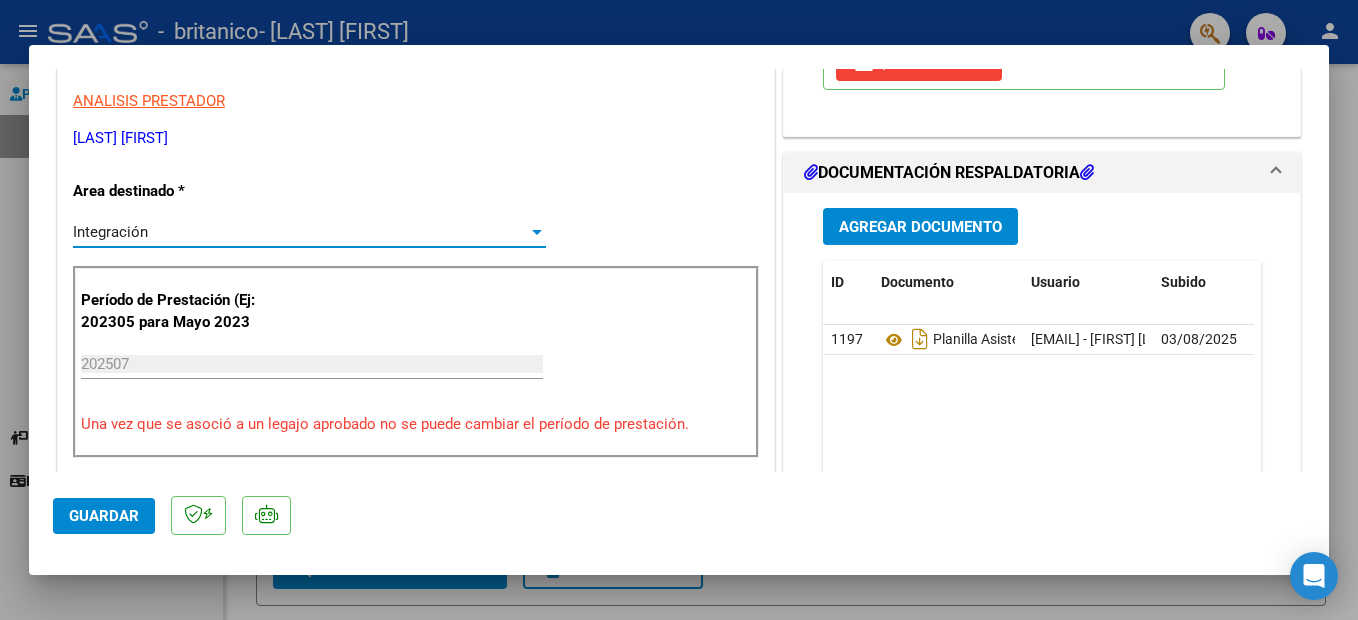 click at bounding box center [537, 232] 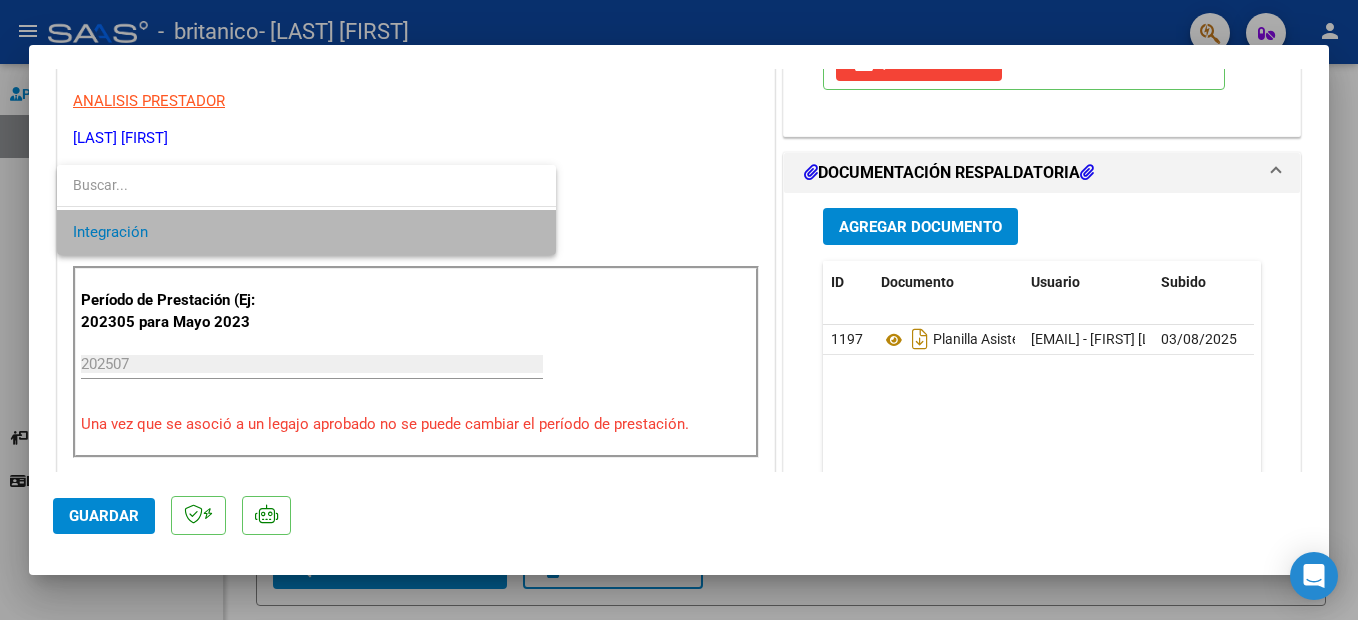 click on "Integración" at bounding box center [306, 232] 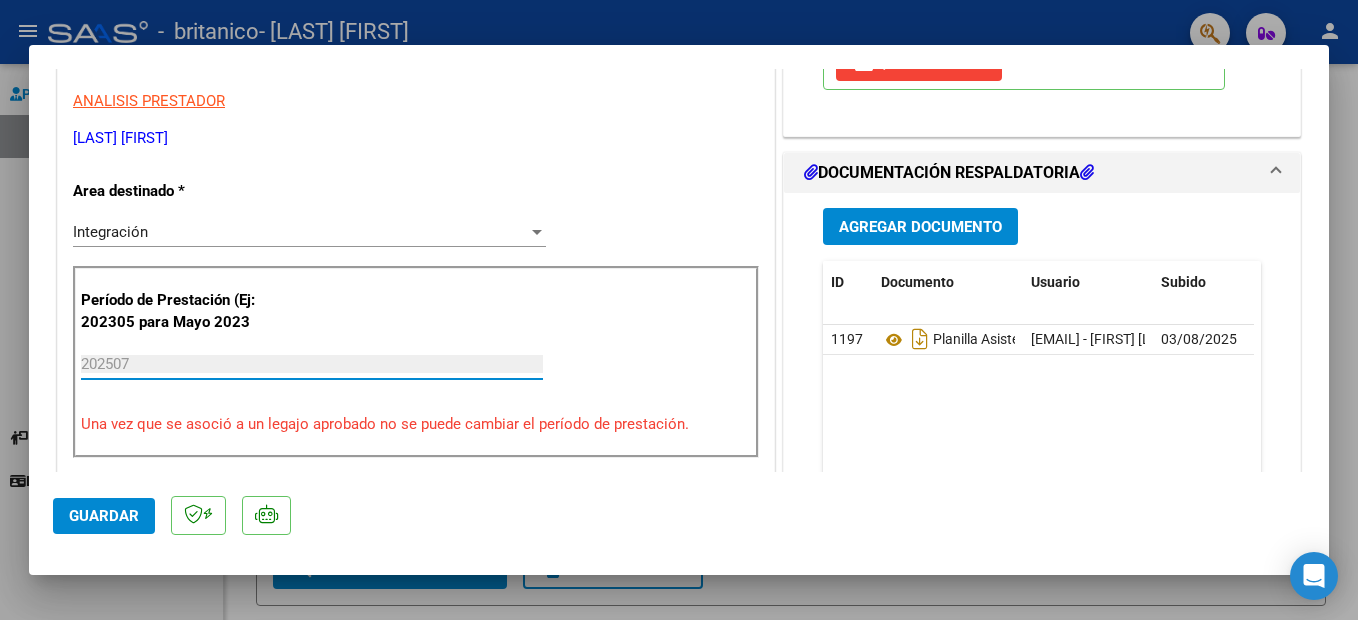 click on "202507" at bounding box center (312, 364) 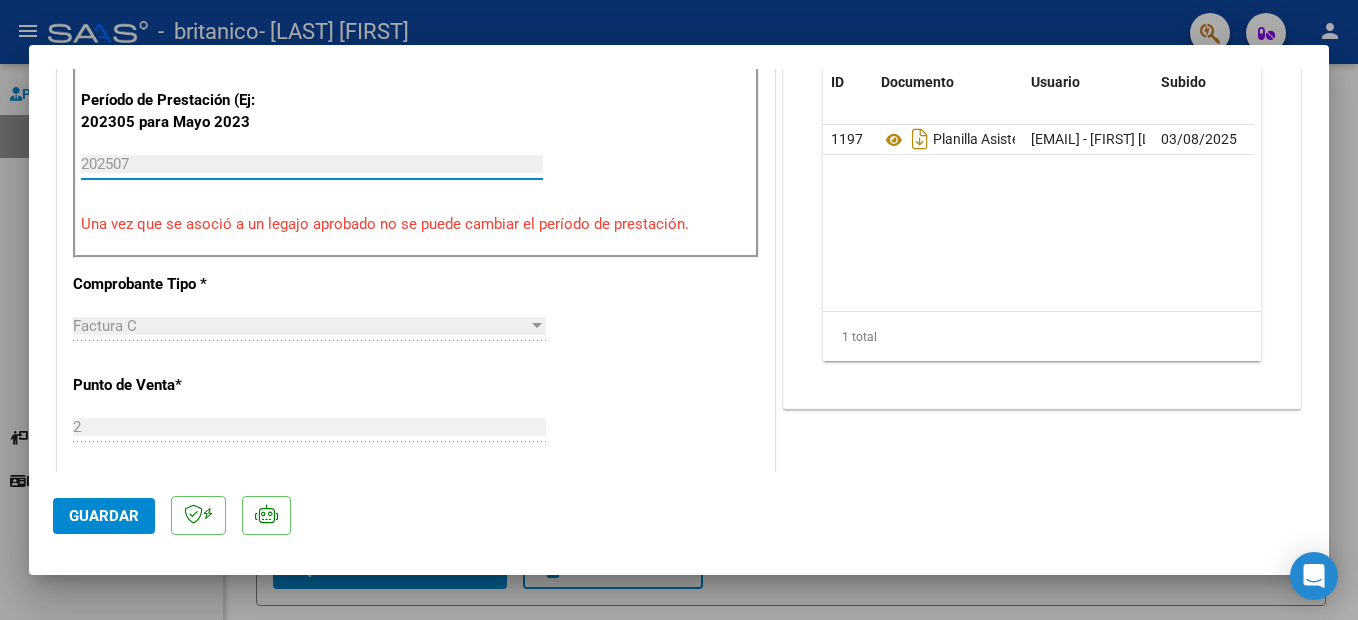scroll, scrollTop: 640, scrollLeft: 0, axis: vertical 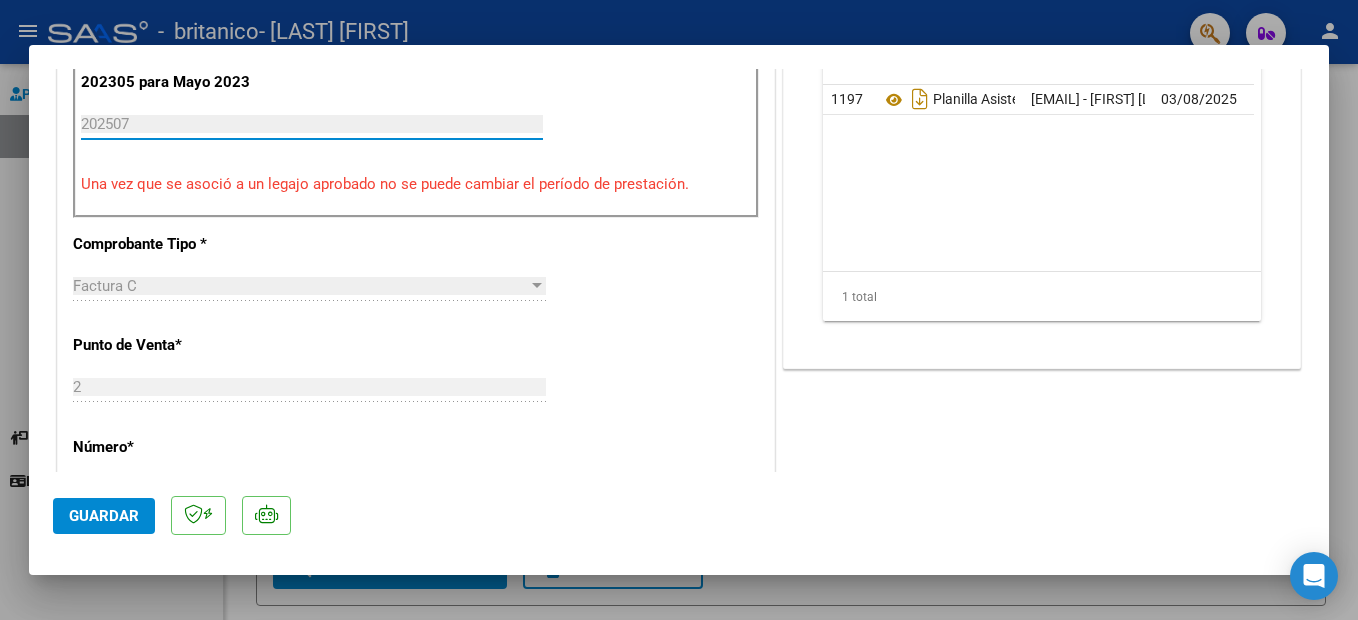 click on "Factura C" at bounding box center [300, 286] 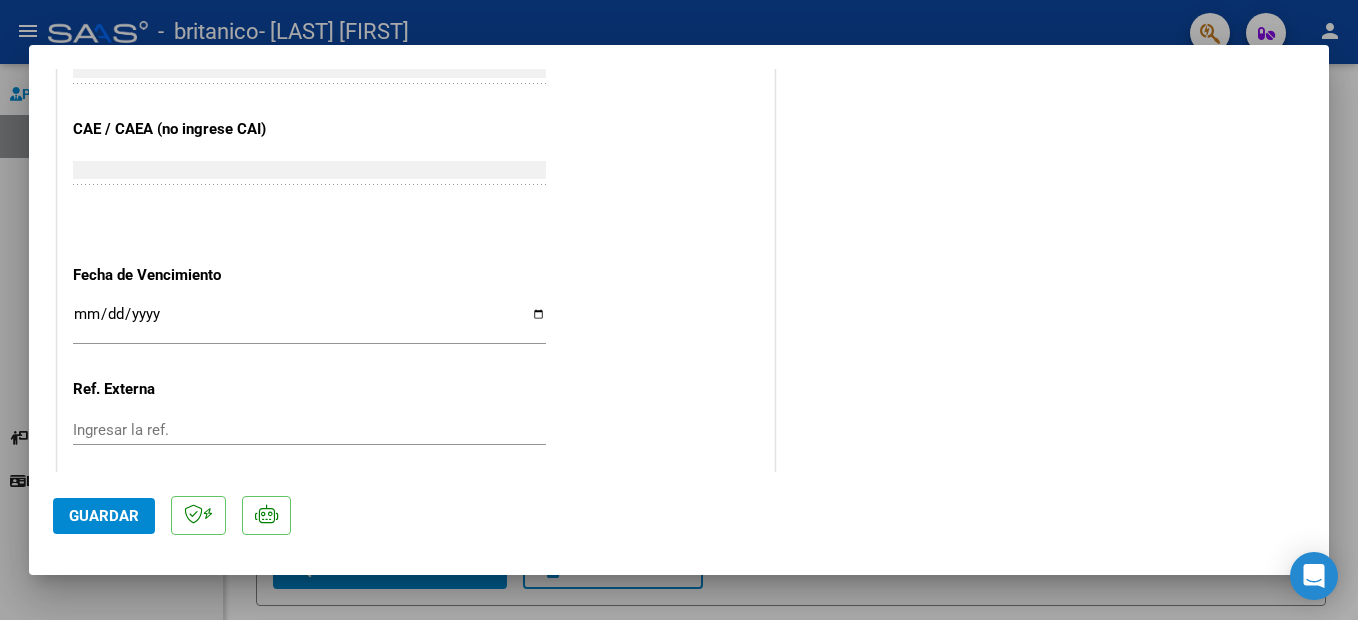 scroll, scrollTop: 1227, scrollLeft: 0, axis: vertical 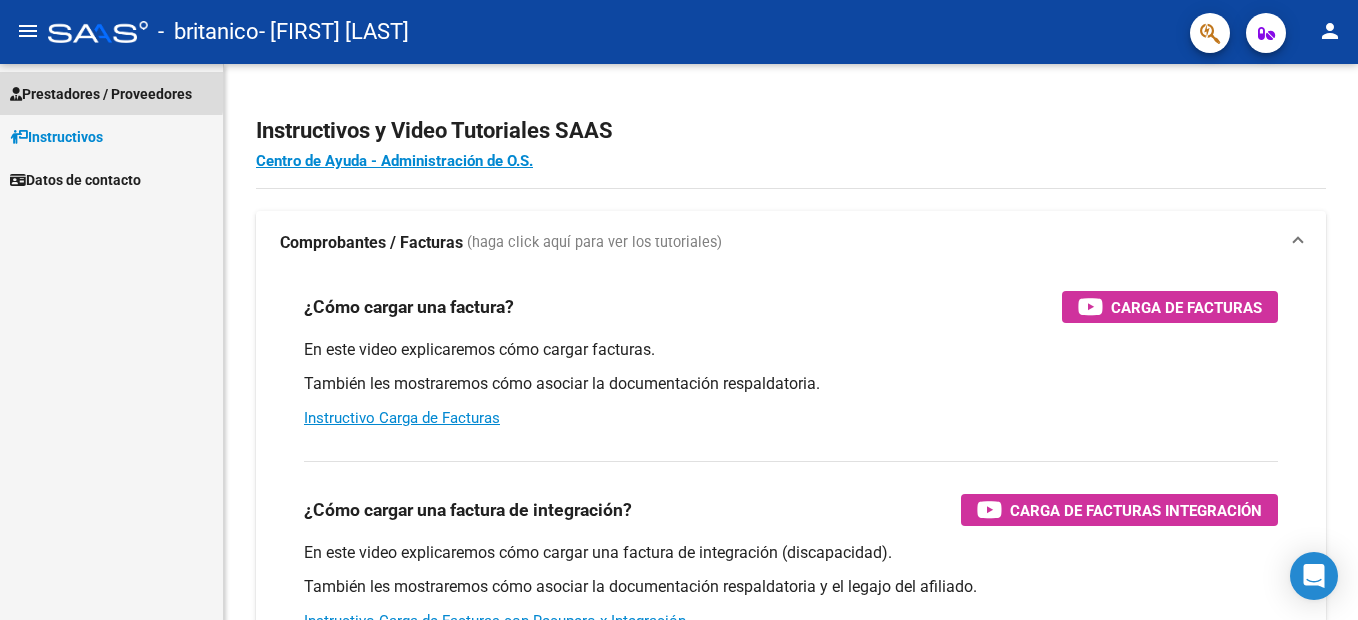 click on "Prestadores / Proveedores" at bounding box center (101, 94) 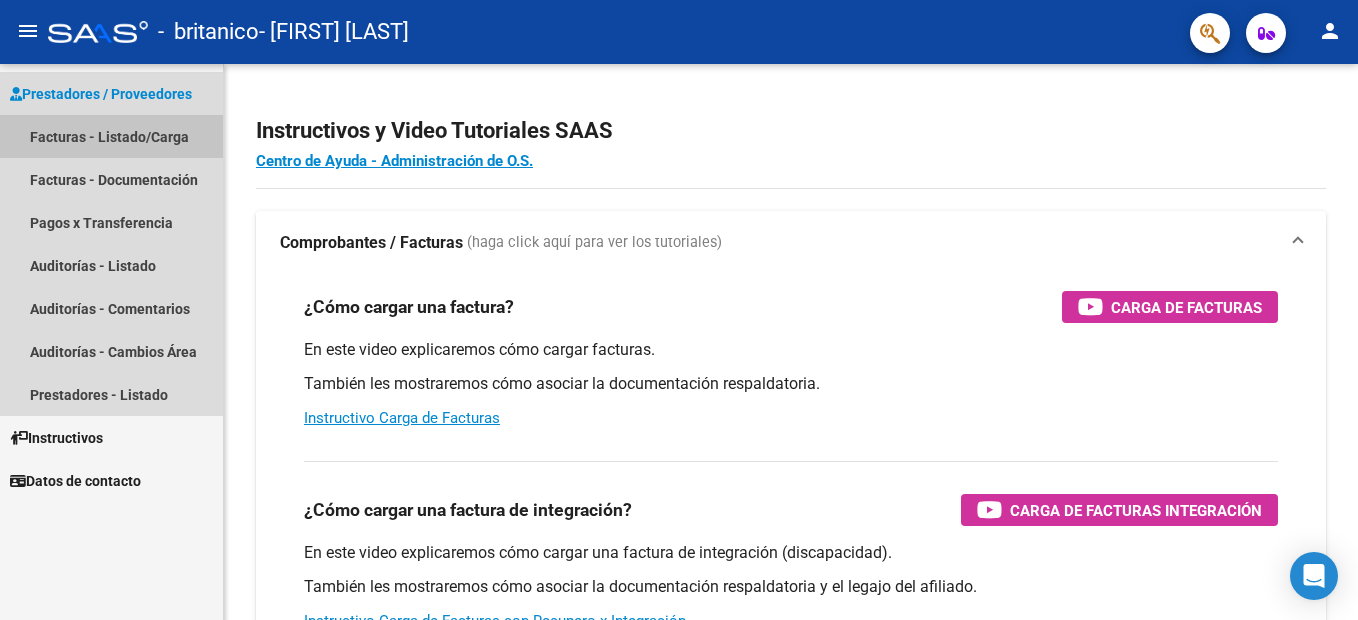 click on "Facturas - Listado/Carga" at bounding box center (111, 136) 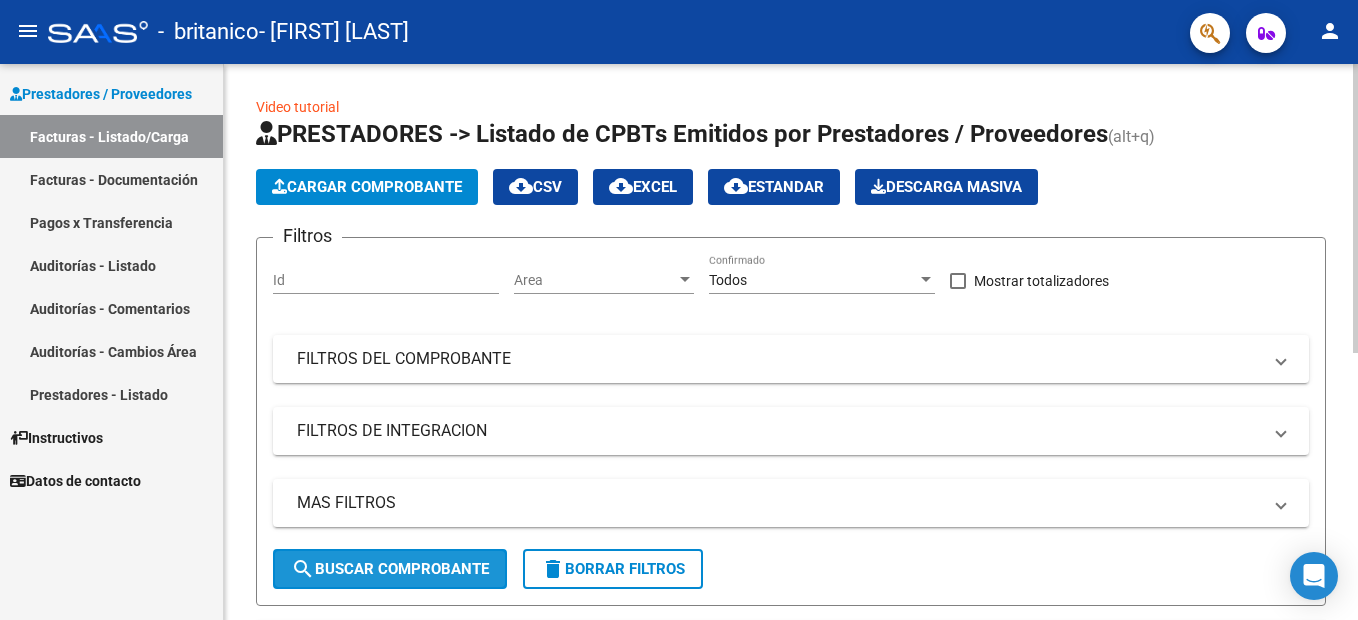 click on "search  Buscar Comprobante" 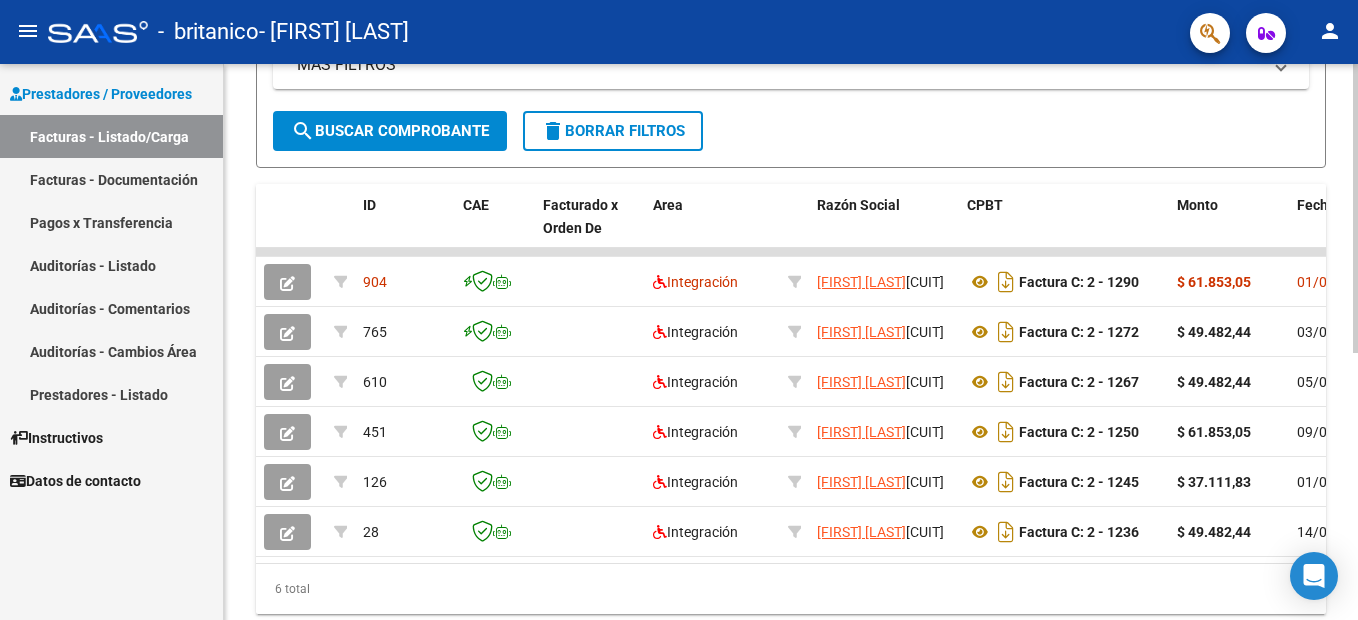 scroll, scrollTop: 440, scrollLeft: 0, axis: vertical 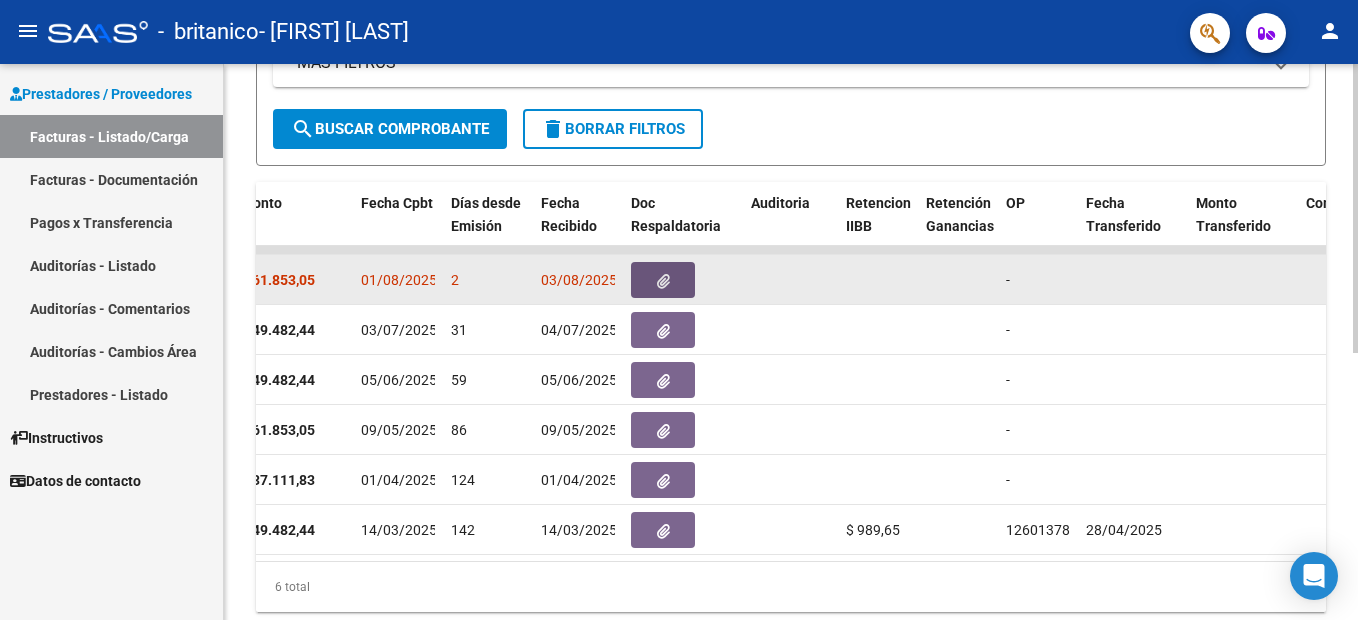 click 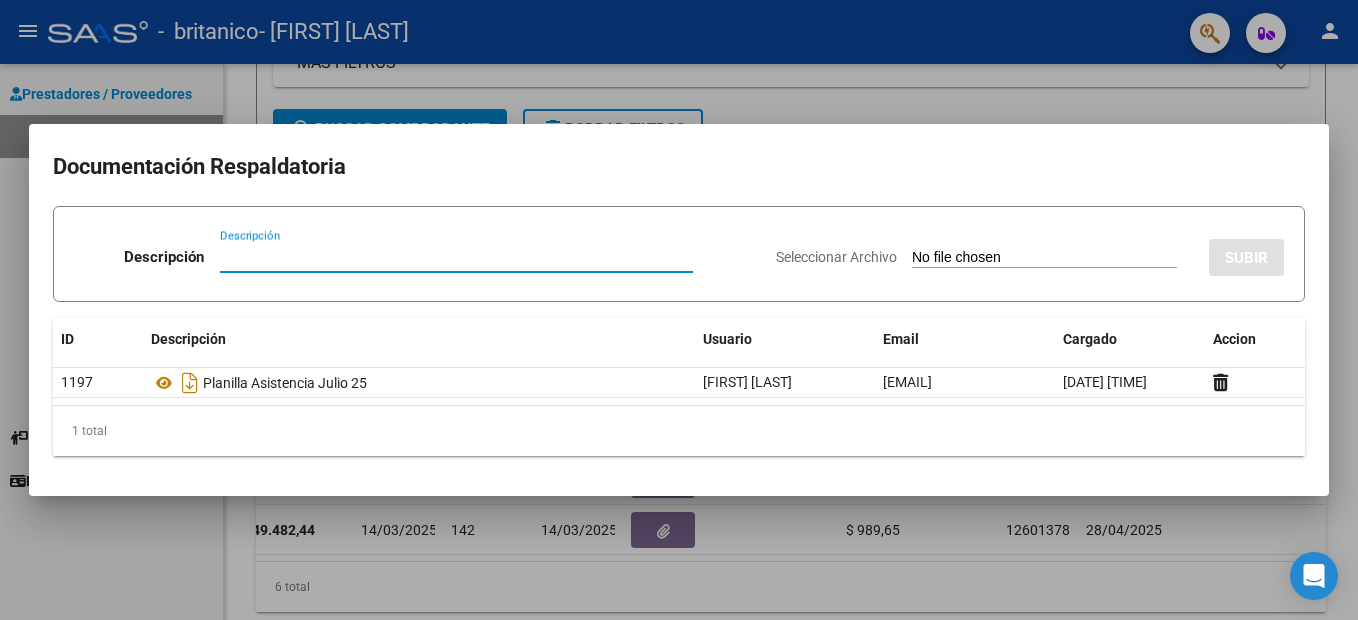 click at bounding box center (679, 310) 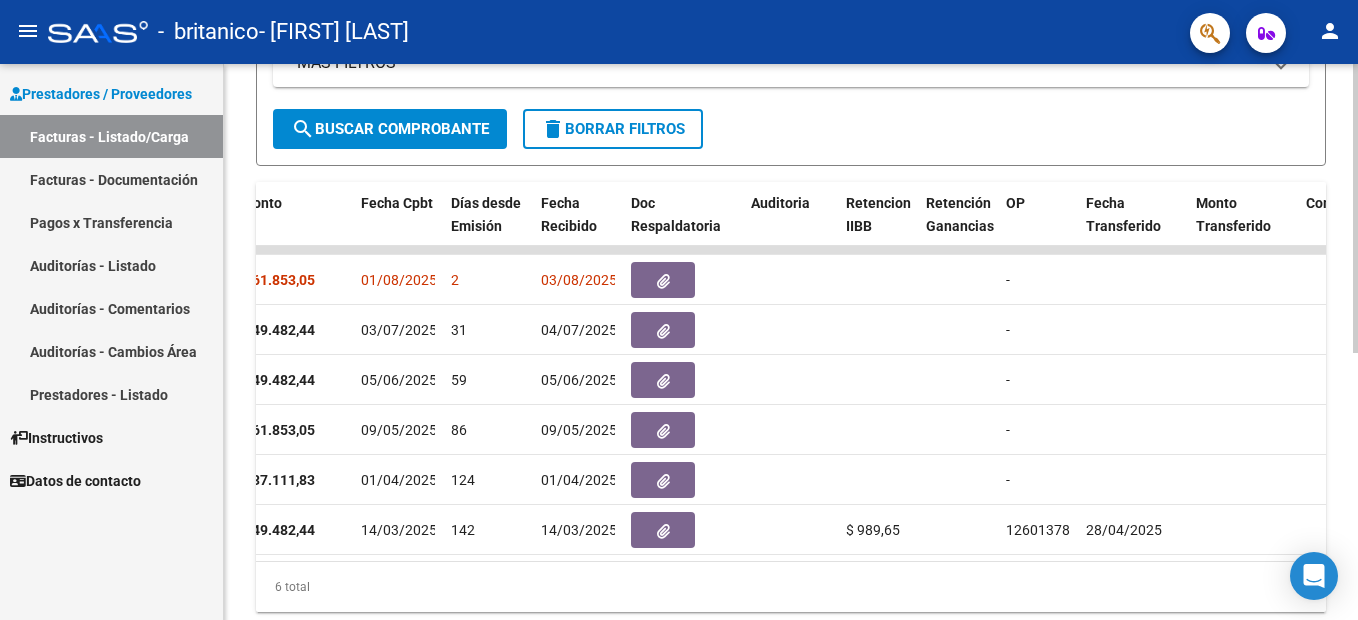 scroll, scrollTop: 0, scrollLeft: 0, axis: both 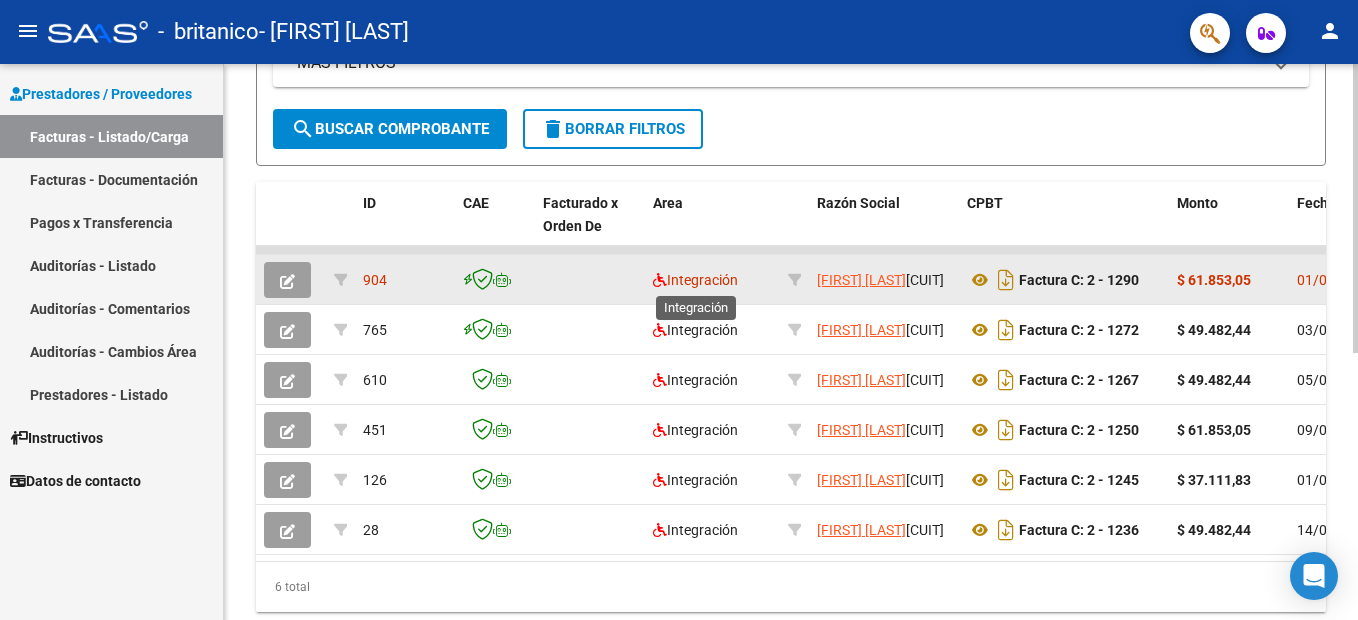 click on "Integración" 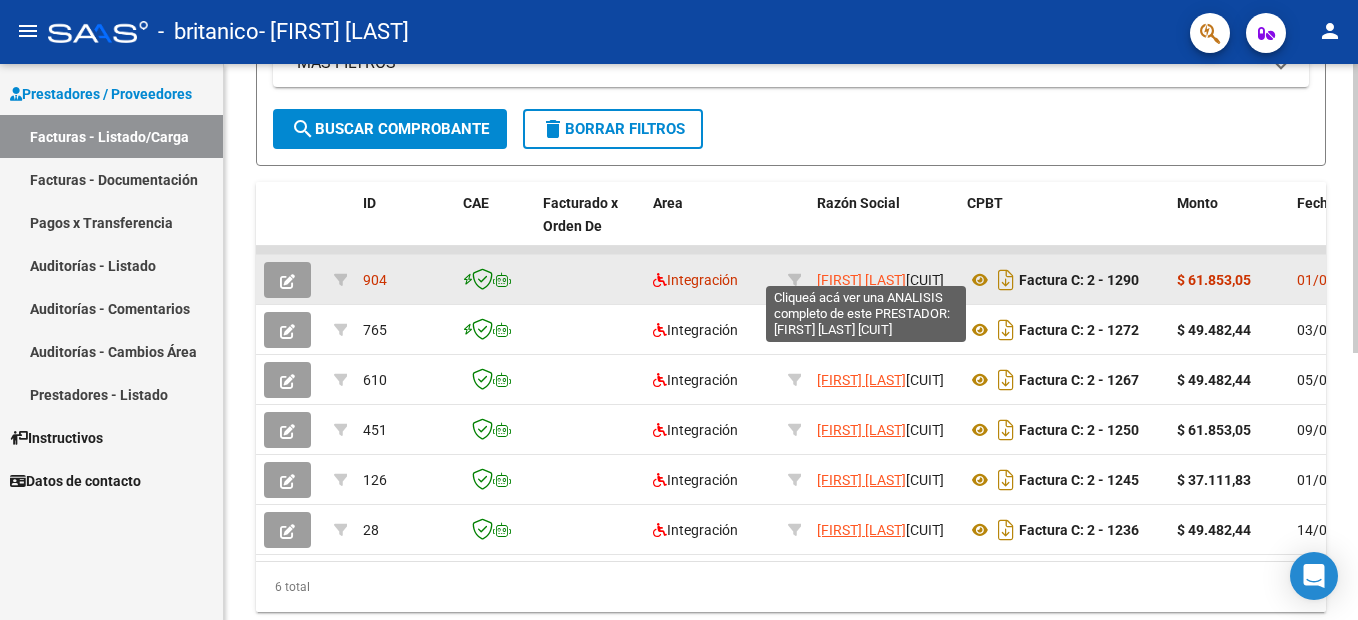 click on "[FIRST] [LAST]" 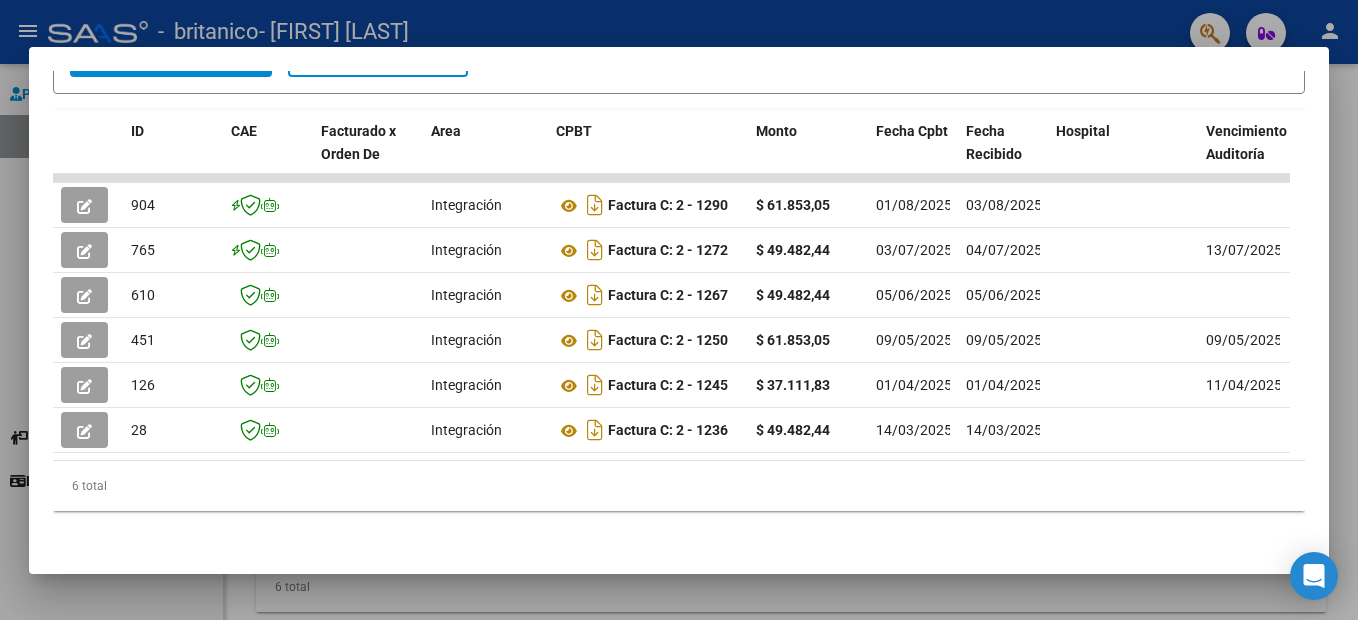 scroll, scrollTop: 440, scrollLeft: 0, axis: vertical 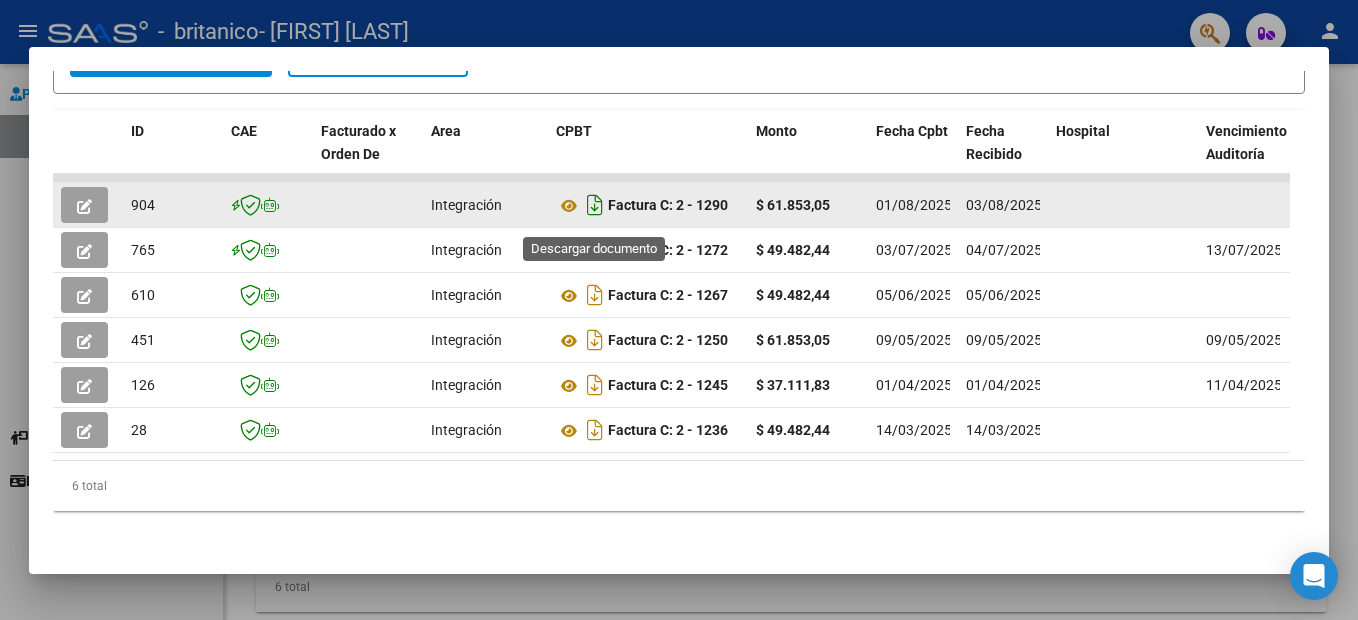 click 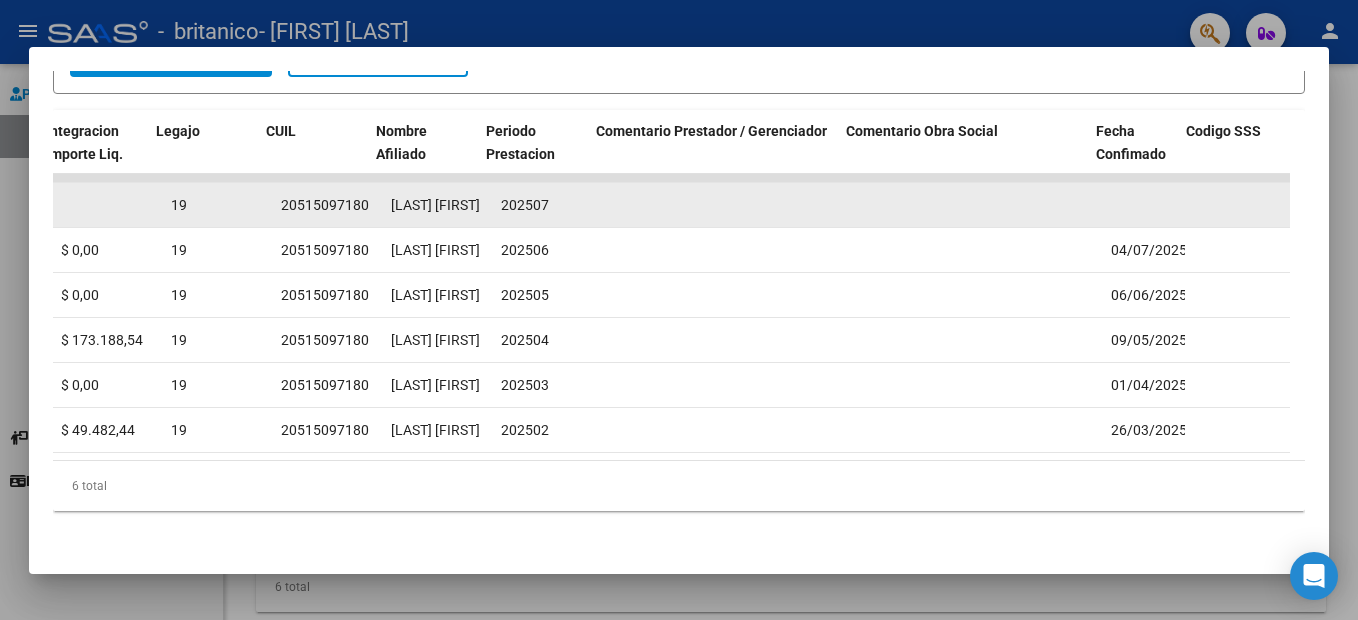 scroll, scrollTop: 0, scrollLeft: 3083, axis: horizontal 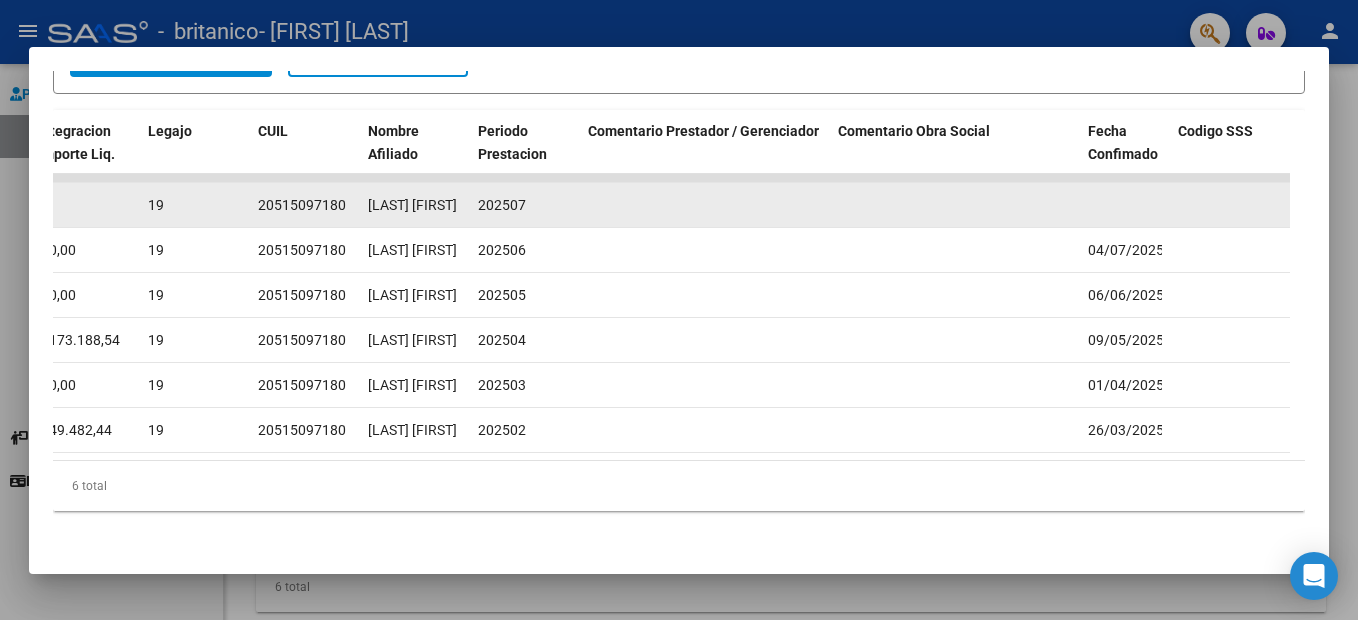 click on "904  Integración  Factura C: 2 - 1290  $ 61.853,05 [DATE] [DATE]     -     [DATE] [FIRST] [LAST] [EMAIL] 19 20515097180  [LAST] [FIRST]  202507
765  Integración  Factura C: 2 - 1272  $ 49.482,44 [DATE] [DATE]    [DATE]  -     [DATE] [FIRST] [LAST] [EMAIL] DS 202506 $ 49.482,44 $ 0,00 19 20515097180  [LAST] [FIRST]  202506 [DATE]
610  Integración  Factura C: 2 - 1267  $ 49.482,44 [DATE] [DATE]     -     [DATE] [FIRST] [LAST] [EMAIL] DS 202505 $ 49.482,44 $ 0,00 19 20515097180  [LAST] [FIRST]  202505 [DATE]
451  Integración  Factura C: 2 - 1250  $ 61.853,05 [DATE] [DATE]    [DATE]  -     [DATE] [FIRST] [LAST] [EMAIL] DS 202504 $ 61.853,05 $ 173.188,54 19 20515097180  [LAST] [FIRST]  202504 [DATE]
126  Integración  Factura C: 2 - 1245  $ 37.111,83 [DATE] [DATE]    [DATE]  -     [DATE] [FIRST] [LAST] [EMAIL]" 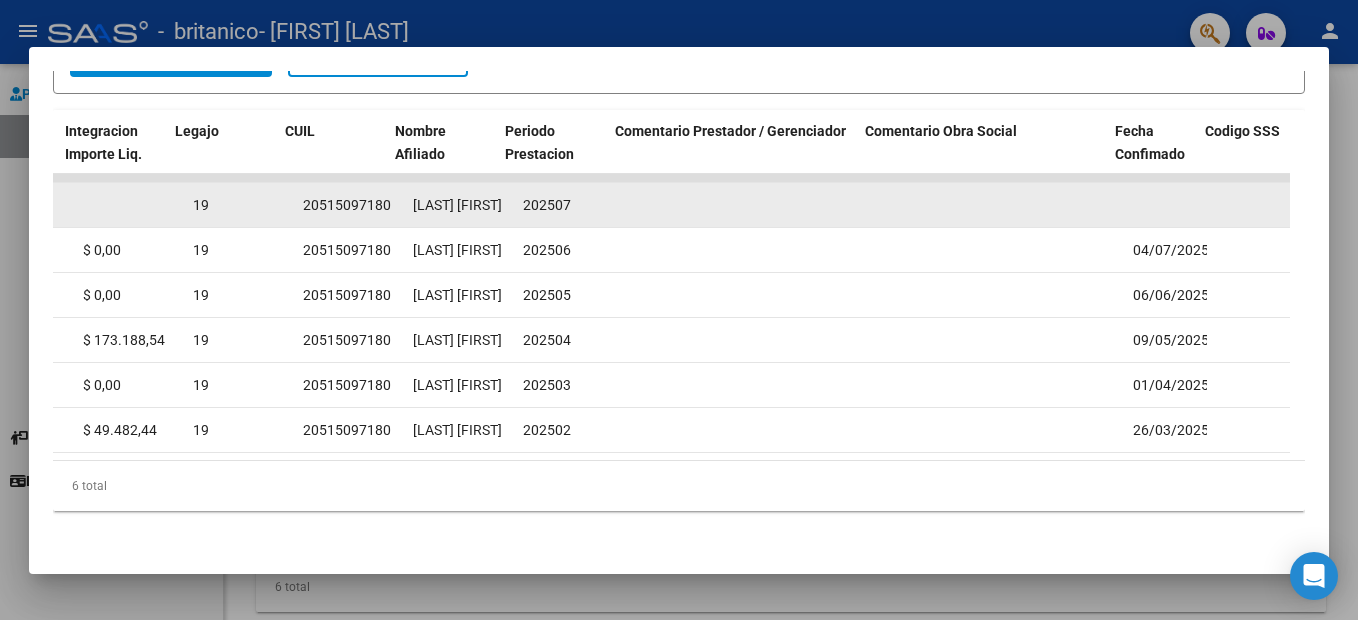 click on "904  Integración  Factura C: 2 - 1290  $ 61.853,05 [DATE] [DATE]     -     [DATE] [FIRST] [LAST] [EMAIL] 19 20515097180  [LAST] [FIRST]  202507
765  Integración  Factura C: 2 - 1272  $ 49.482,44 [DATE] [DATE]    [DATE]  -     [DATE] [FIRST] [LAST] [EMAIL] DS 202506 $ 49.482,44 $ 0,00 19 20515097180  [LAST] [FIRST]  202506 [DATE]
610  Integración  Factura C: 2 - 1267  $ 49.482,44 [DATE] [DATE]     -     [DATE] [FIRST] [LAST] [EMAIL] DS 202505 $ 49.482,44 $ 0,00 19 20515097180  [LAST] [FIRST]  202505 [DATE]
451  Integración  Factura C: 2 - 1250  $ 61.853,05 [DATE] [DATE]    [DATE]  -     [DATE] [FIRST] [LAST] [EMAIL] DS 202504 $ 61.853,05 $ 173.188,54 19 20515097180  [LAST] [FIRST]  202504 [DATE]
126  Integración  Factura C: 2 - 1245  $ 37.111,83 [DATE] [DATE]    [DATE]  -     [DATE] [FIRST] [LAST] [EMAIL]" 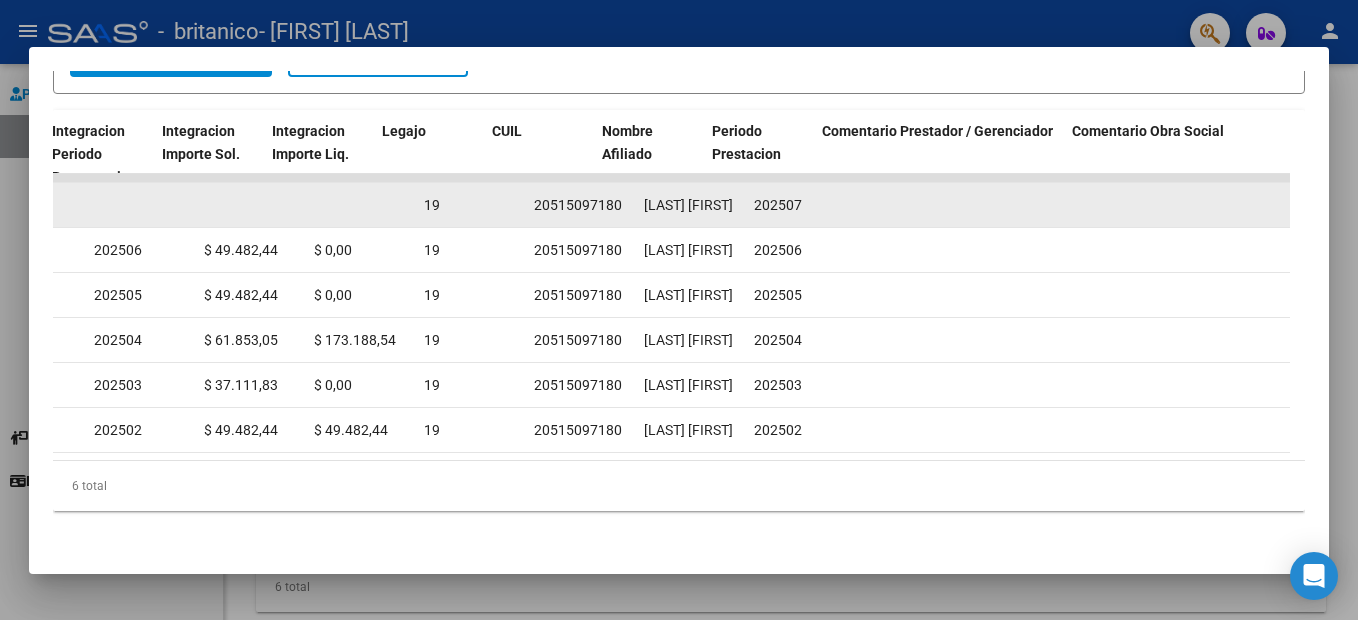 click on "904  Integración  Factura C: 2 - 1290  $ 61.853,05 [DATE] [DATE]     -     [DATE] [FIRST] [LAST] [EMAIL] 19 20515097180  [LAST] [FIRST]  202507
765  Integración  Factura C: 2 - 1272  $ 49.482,44 [DATE] [DATE]    [DATE]  -     [DATE] [FIRST] [LAST] [EMAIL] DS 202506 $ 49.482,44 $ 0,00 19 20515097180  [LAST] [FIRST]  202506 [DATE]
610  Integración  Factura C: 2 - 1267  $ 49.482,44 [DATE] [DATE]     -     [DATE] [FIRST] [LAST] [EMAIL] DS 202505 $ 49.482,44 $ 0,00 19 20515097180  [LAST] [FIRST]  202505 [DATE]
451  Integración  Factura C: 2 - 1250  $ 61.853,05 [DATE] [DATE]    [DATE]  -     [DATE] [FIRST] [LAST] [EMAIL] DS 202504 $ 61.853,05 $ 173.188,54 19 20515097180  [LAST] [FIRST]  202504 [DATE]
126  Integración  Factura C: 2 - 1245  $ 37.111,83 [DATE] [DATE]    [DATE]  -     [DATE] [FIRST] [LAST] [EMAIL]" 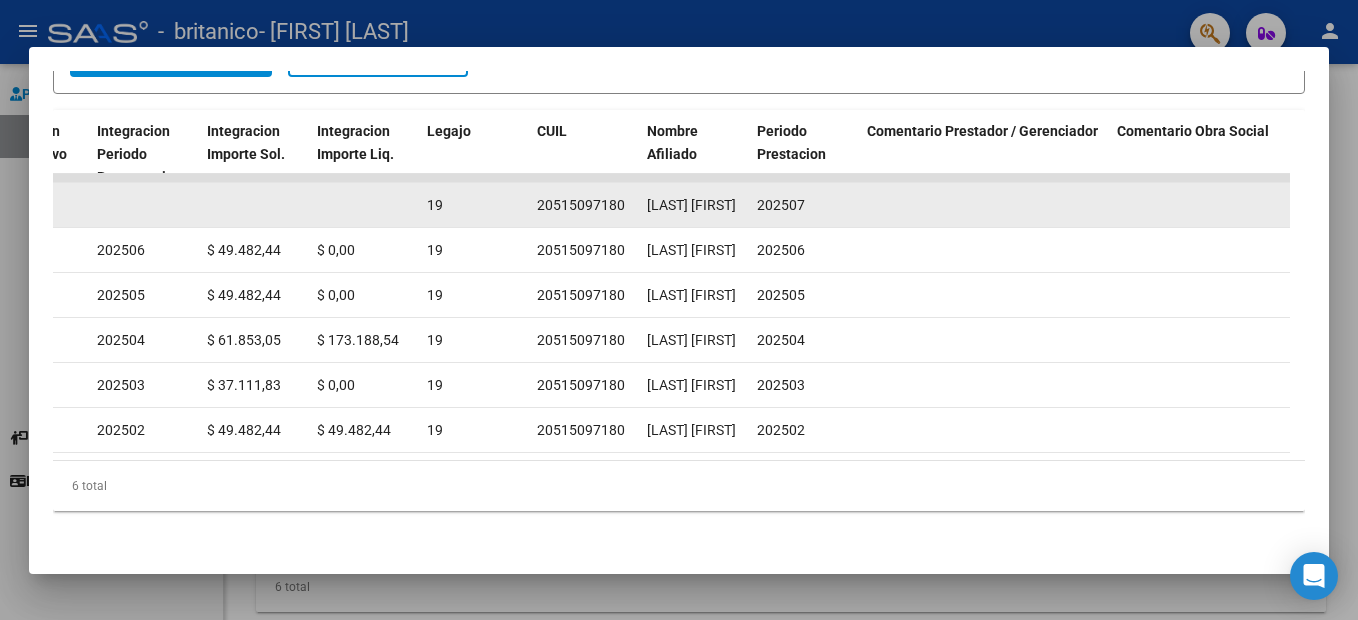 click on "904  Integración  Factura C: 2 - 1290  $ 61.853,05 [DATE] [DATE]     -     [DATE] [FIRST] [LAST] [EMAIL] 19 20515097180  [LAST] [FIRST]  202507
765  Integración  Factura C: 2 - 1272  $ 49.482,44 [DATE] [DATE]    [DATE]  -     [DATE] [FIRST] [LAST] [EMAIL] DS 202506 $ 49.482,44 $ 0,00 19 20515097180  [LAST] [FIRST]  202506 [DATE]
610  Integración  Factura C: 2 - 1267  $ 49.482,44 [DATE] [DATE]     -     [DATE] [FIRST] [LAST] [EMAIL] DS 202505 $ 49.482,44 $ 0,00 19 20515097180  [LAST] [FIRST]  202505 [DATE]
451  Integración  Factura C: 2 - 1250  $ 61.853,05 [DATE] [DATE]    [DATE]  -     [DATE] [FIRST] [LAST] [EMAIL] DS 202504 $ 61.853,05 $ 173.188,54 19 20515097180  [LAST] [FIRST]  202504 [DATE]
126  Integración  Factura C: 2 - 1245  $ 37.111,83 [DATE] [DATE]    [DATE]  -     [DATE] [FIRST] [LAST] [EMAIL]" 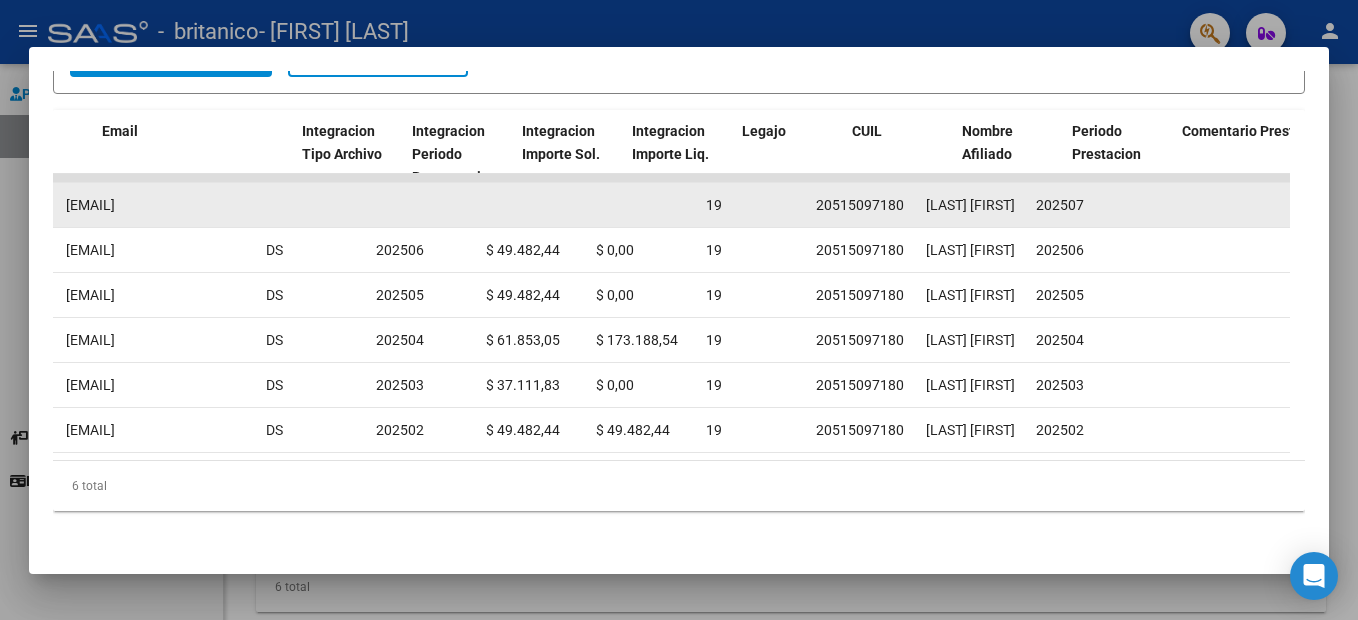 click on "904  Integración  Factura C: 2 - 1290  $ 61.853,05 [DATE] [DATE]     -     [DATE] [FIRST] [LAST] [EMAIL] 19 20515097180  [LAST] [FIRST]  202507
765  Integración  Factura C: 2 - 1272  $ 49.482,44 [DATE] [DATE]    [DATE]  -     [DATE] [FIRST] [LAST] [EMAIL] DS 202506 $ 49.482,44 $ 0,00 19 20515097180  [LAST] [FIRST]  202506 [DATE]
610  Integración  Factura C: 2 - 1267  $ 49.482,44 [DATE] [DATE]     -     [DATE] [FIRST] [LAST] [EMAIL] DS 202505 $ 49.482,44 $ 0,00 19 20515097180  [LAST] [FIRST]  202505 [DATE]
451  Integración  Factura C: 2 - 1250  $ 61.853,05 [DATE] [DATE]    [DATE]  -     [DATE] [FIRST] [LAST] [EMAIL] DS 202504 $ 61.853,05 $ 173.188,54 19 20515097180  [LAST] [FIRST]  202504 [DATE]
126  Integración  Factura C: 2 - 1245  $ 37.111,83 [DATE] [DATE]    [DATE]  -     [DATE] [FIRST] [LAST] [EMAIL]" 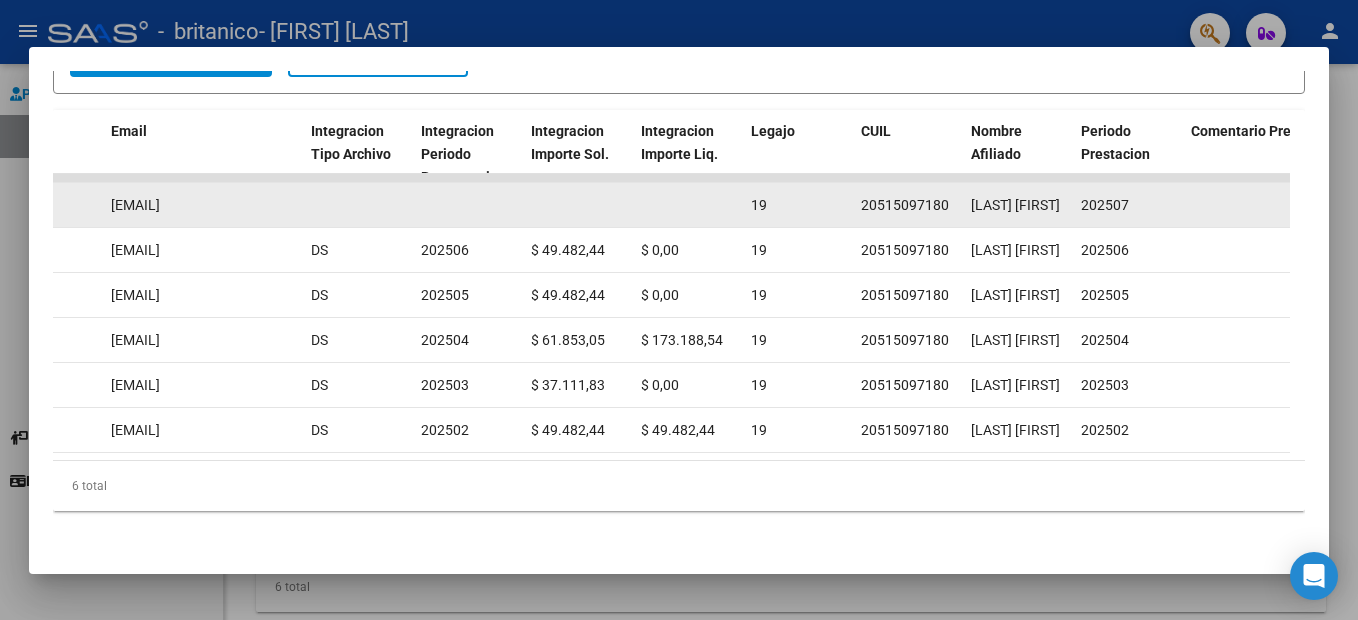 click on "904  Integración  Factura C: 2 - 1290  $ 61.853,05 [DATE] [DATE]     -     [DATE] [FIRST] [LAST] [EMAIL] 19 20515097180  [LAST] [FIRST]  202507
765  Integración  Factura C: 2 - 1272  $ 49.482,44 [DATE] [DATE]    [DATE]  -     [DATE] [FIRST] [LAST] [EMAIL] DS 202506 $ 49.482,44 $ 0,00 19 20515097180  [LAST] [FIRST]  202506 [DATE]
610  Integración  Factura C: 2 - 1267  $ 49.482,44 [DATE] [DATE]     -     [DATE] [FIRST] [LAST] [EMAIL] DS 202505 $ 49.482,44 $ 0,00 19 20515097180  [LAST] [FIRST]  202505 [DATE]
451  Integración  Factura C: 2 - 1250  $ 61.853,05 [DATE] [DATE]    [DATE]  -     [DATE] [FIRST] [LAST] [EMAIL] DS 202504 $ 61.853,05 $ 173.188,54 19 20515097180  [LAST] [FIRST]  202504 [DATE]
126  Integración  Factura C: 2 - 1245  $ 37.111,83 [DATE] [DATE]    [DATE]  -     [DATE] [FIRST] [LAST] [EMAIL]" 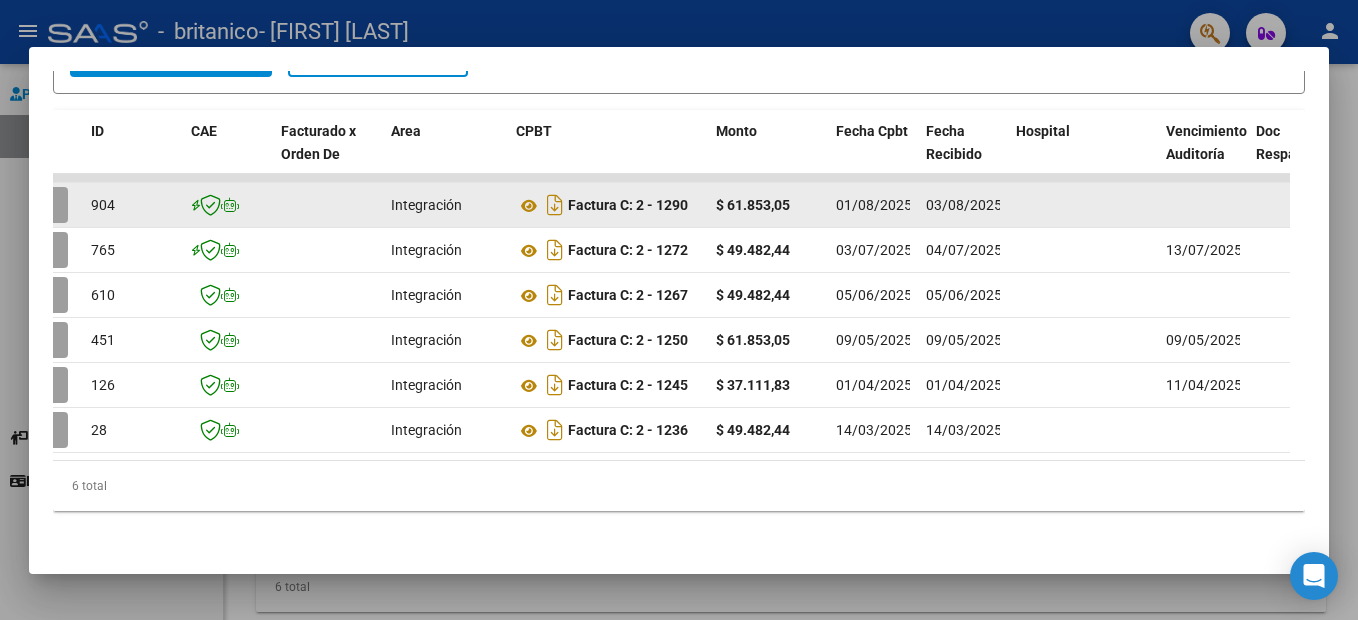 scroll, scrollTop: 0, scrollLeft: 0, axis: both 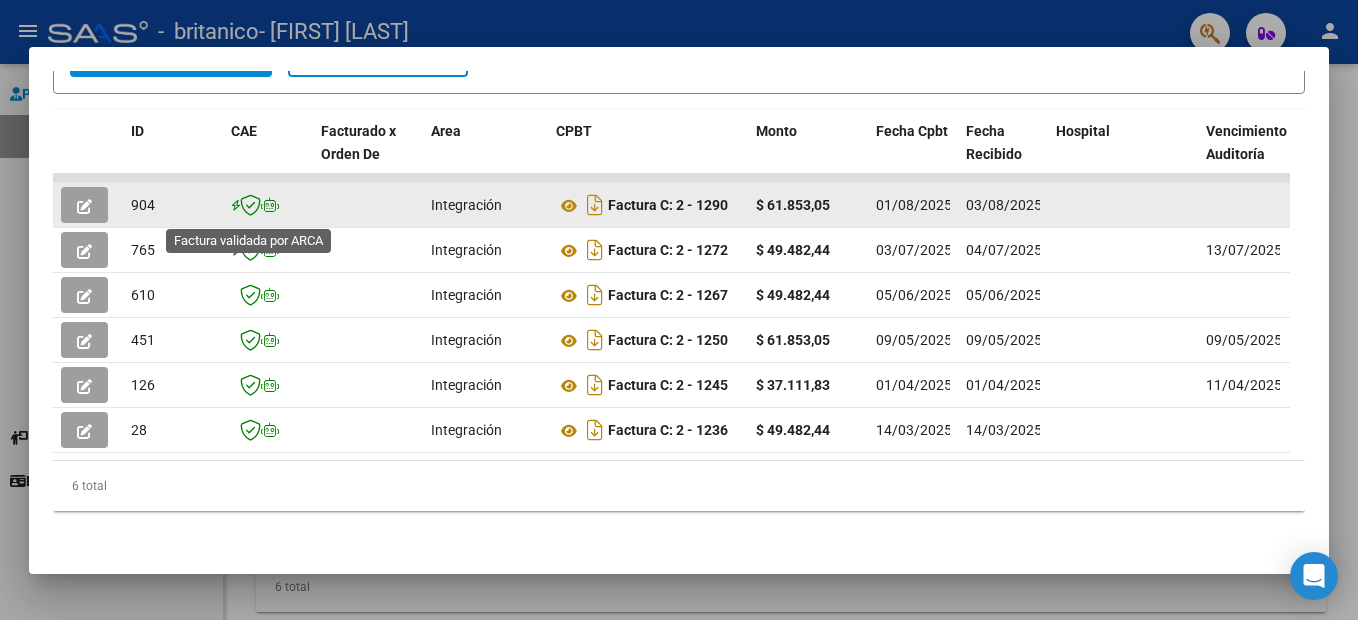 click 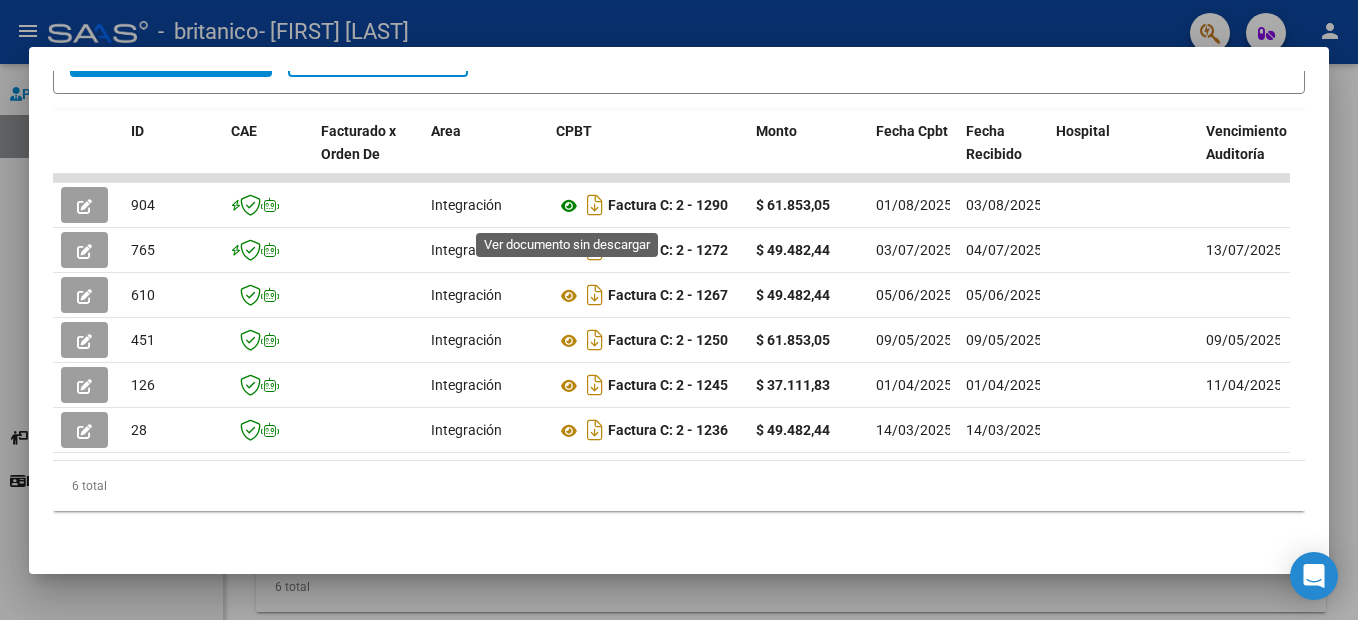 click 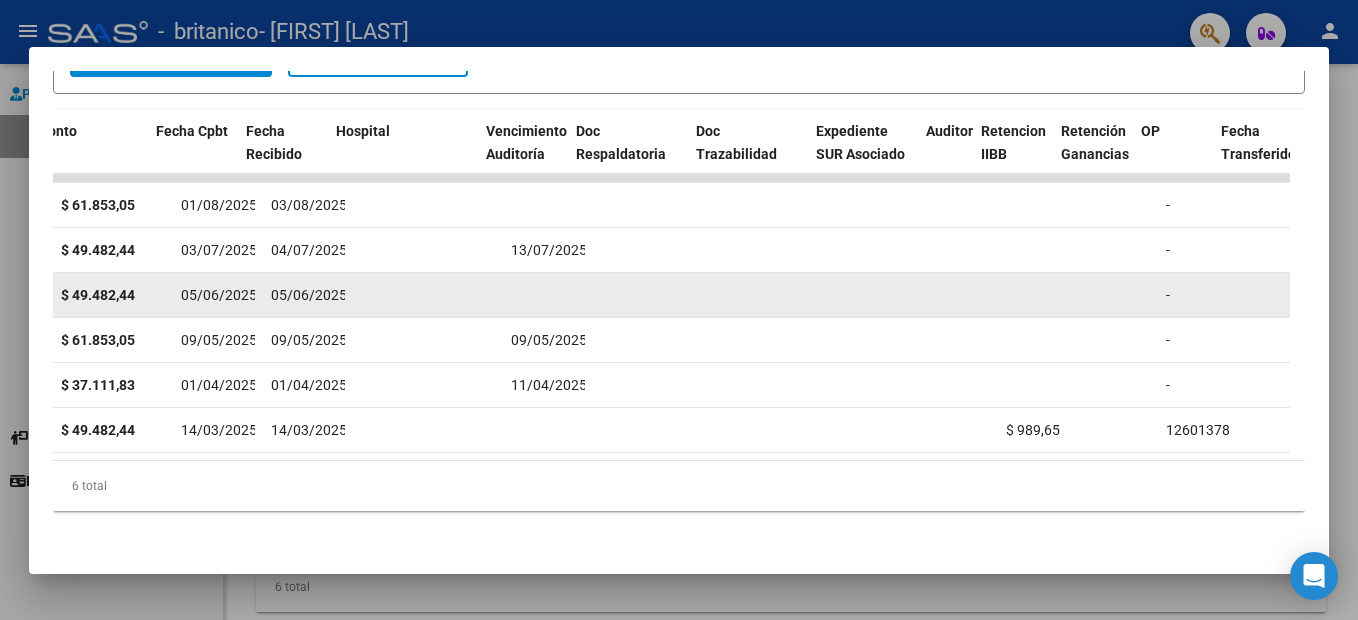 scroll, scrollTop: 0, scrollLeft: 720, axis: horizontal 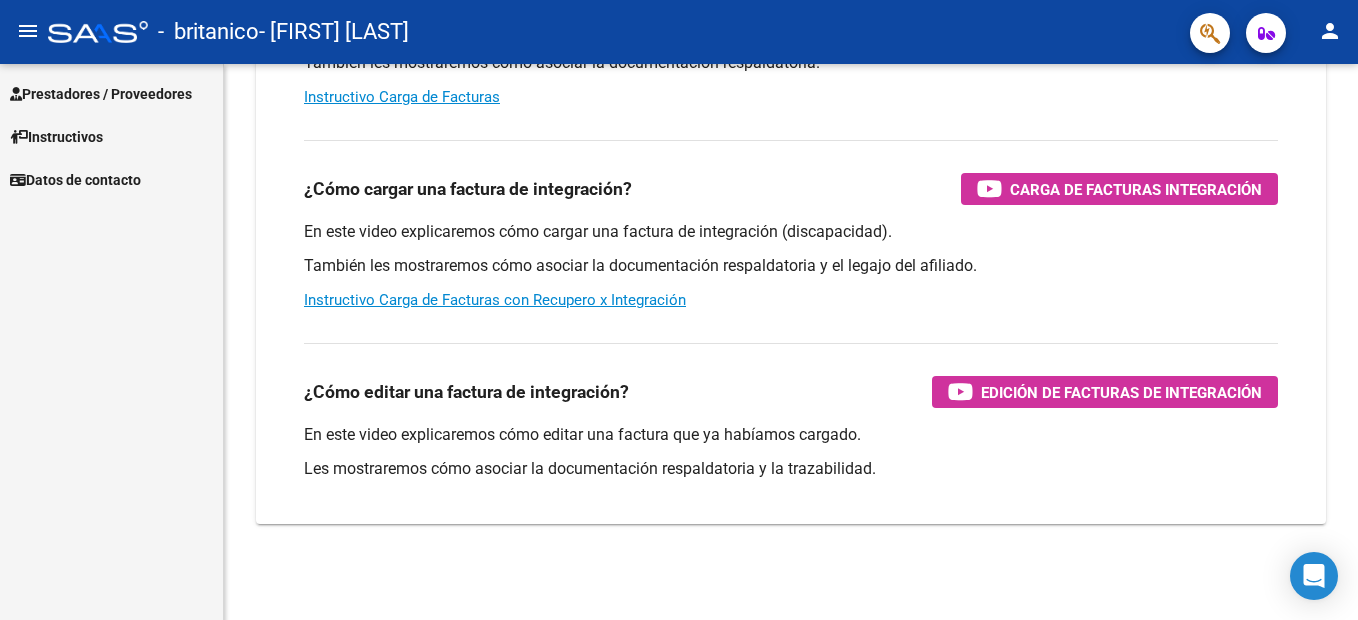 click on "Prestadores / Proveedores" at bounding box center (101, 94) 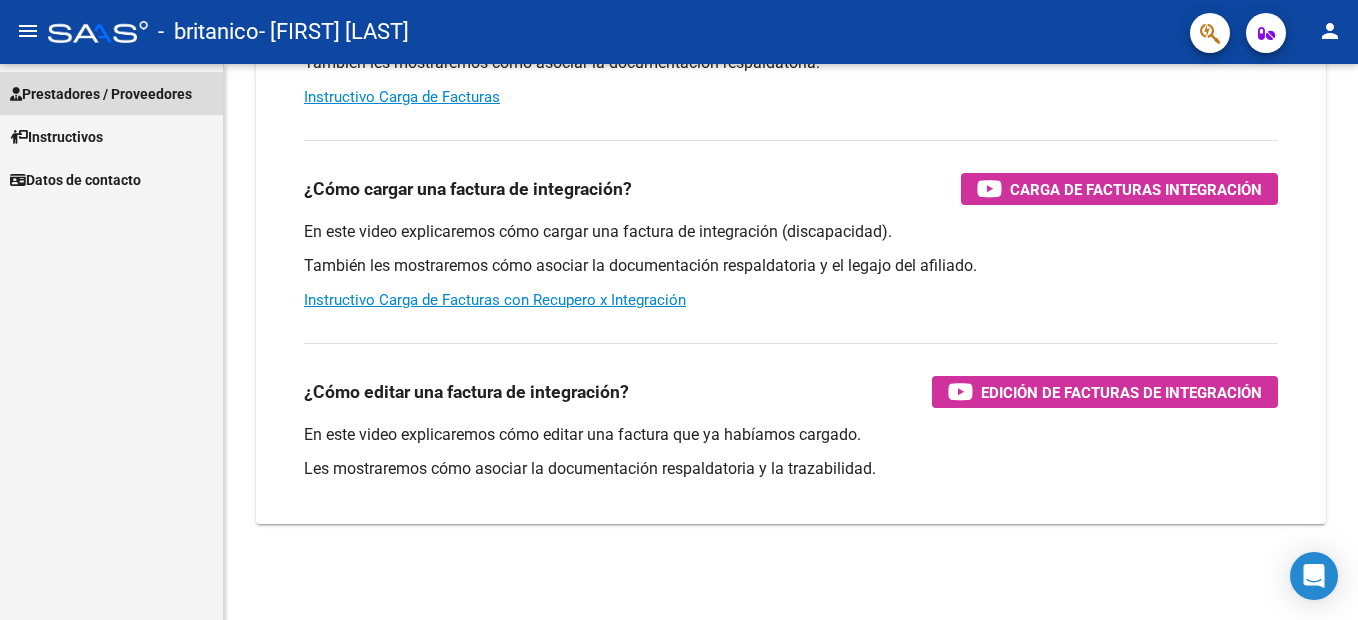 click on "Prestadores / Proveedores" at bounding box center (101, 94) 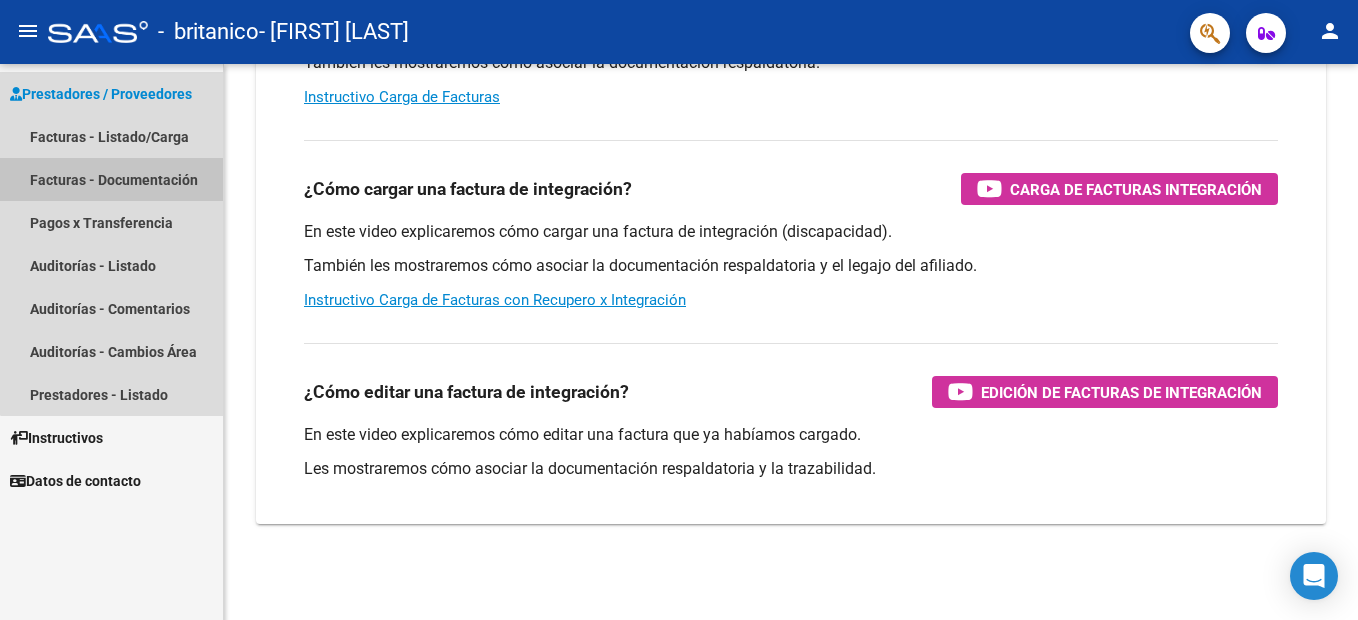 click on "Facturas - Documentación" at bounding box center (111, 179) 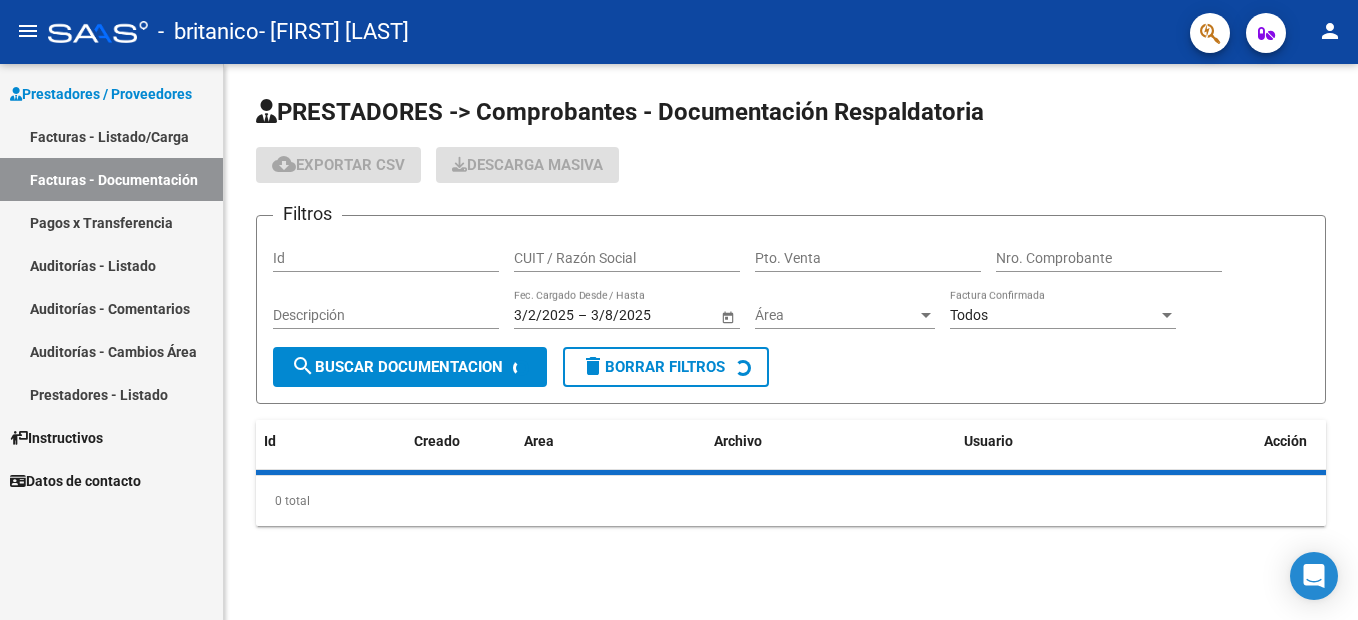 scroll, scrollTop: 0, scrollLeft: 0, axis: both 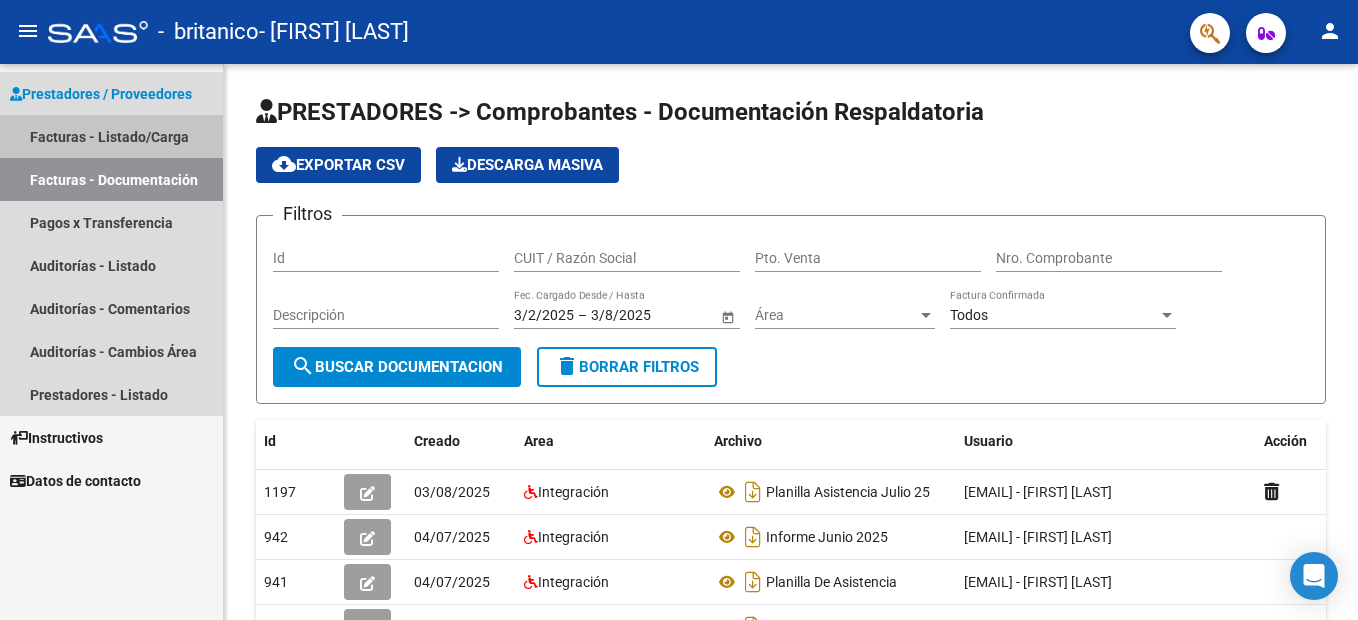 click on "Facturas - Listado/Carga" at bounding box center (111, 136) 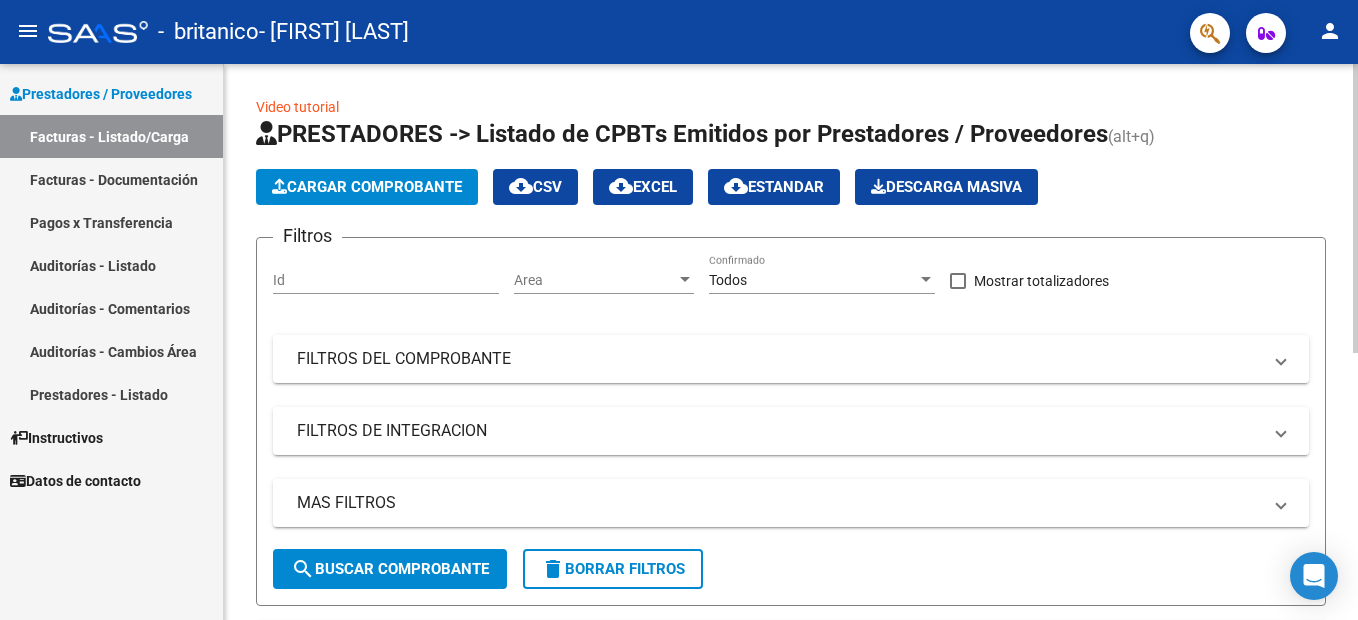 click on "Filtros Id Area Area Todos Confirmado   Mostrar totalizadores   FILTROS DEL COMPROBANTE  Comprobante Tipo Comprobante Tipo Start date – End date Fec. Comprobante Desde / Hasta Días Emisión Desde(cant. días) Días Emisión Hasta(cant. días) CUIT / Razón Social Pto. Venta Nro. Comprobante Código SSS CAE Válido CAE Válido Todos Cargado Módulo Hosp. Todos Tiene facturacion Apócrifa Hospital Refes  FILTROS DE INTEGRACION  Período De Prestación Campos del Archivo de Rendición Devuelto x SSS (dr_envio) Todos Rendido x SSS (dr_envio) Tipo de Registro Tipo de Registro Período Presentación Período Presentación Campos del Legajo Asociado (preaprobación) Afiliado Legajo (cuil/nombre) Todos Solo facturas preaprobadas  MAS FILTROS  Todos Con Doc. Respaldatoria Todos Con Trazabilidad Todos Asociado a Expediente Sur Auditoría Auditoría Auditoría Id Start date – End date Auditoría Confirmada Desde / Hasta Start date – End date Fec. Rec. Desde / Hasta Start date – End date Start date – End date" 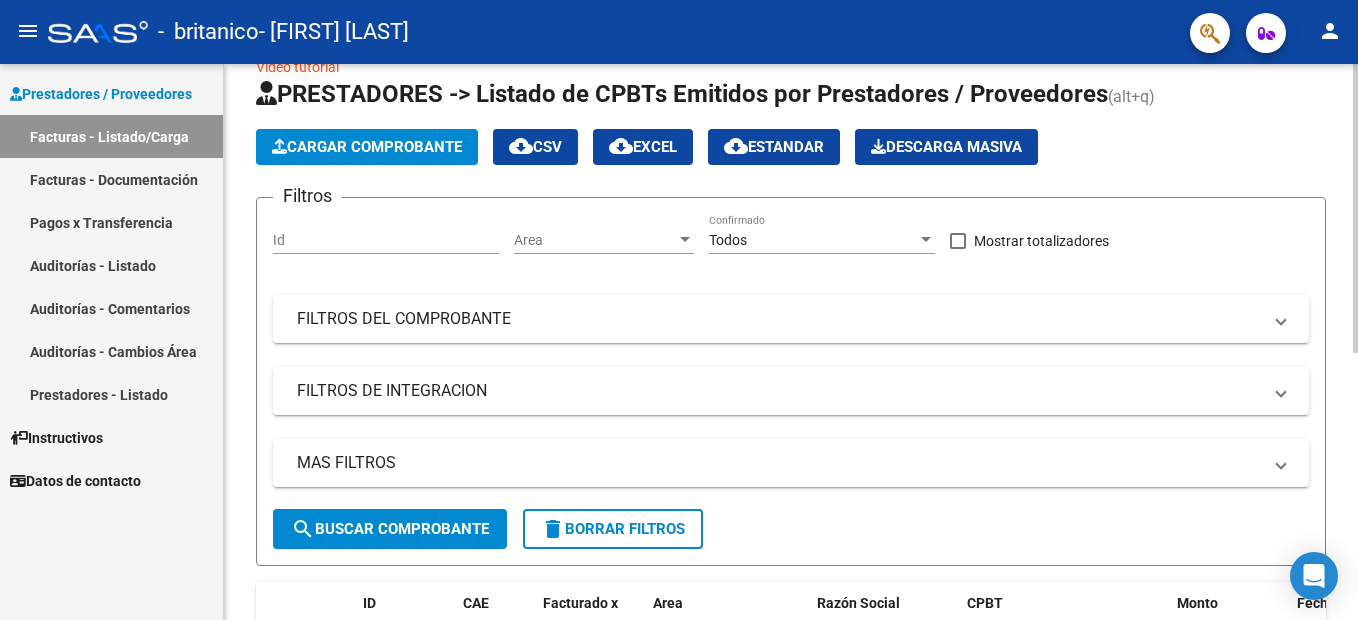 click on "FILTROS DEL COMPROBANTE" at bounding box center (779, 319) 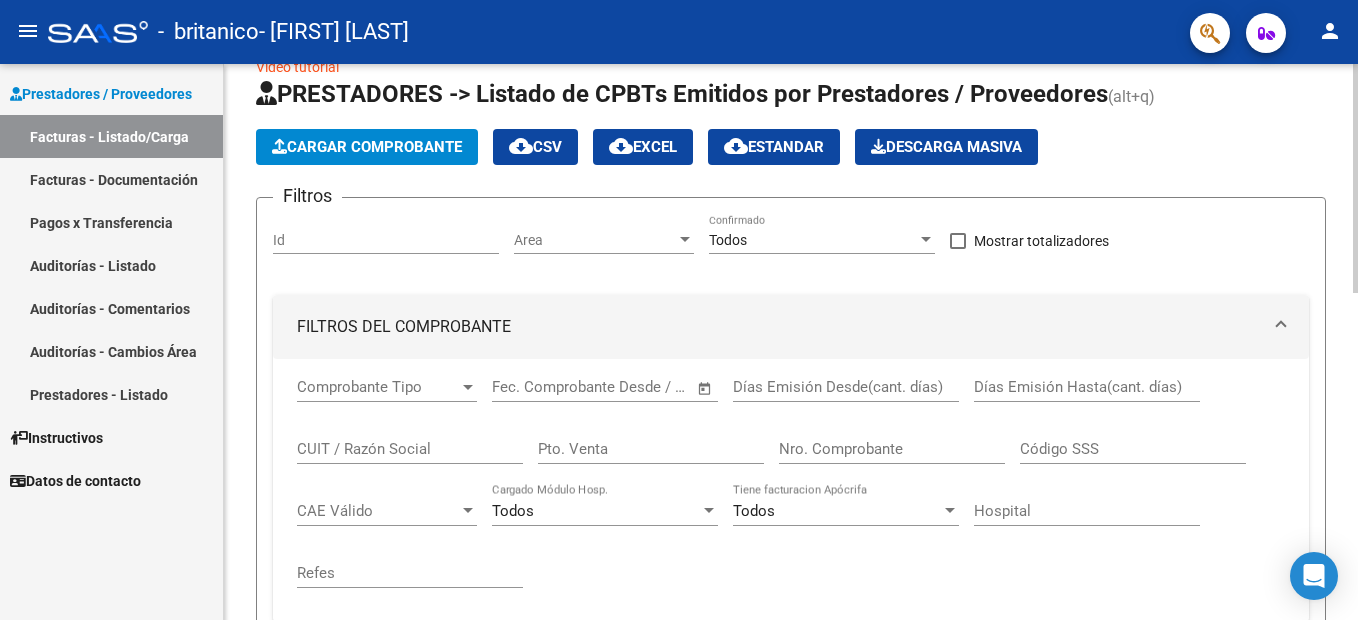 click on "FILTROS DEL COMPROBANTE" at bounding box center [779, 327] 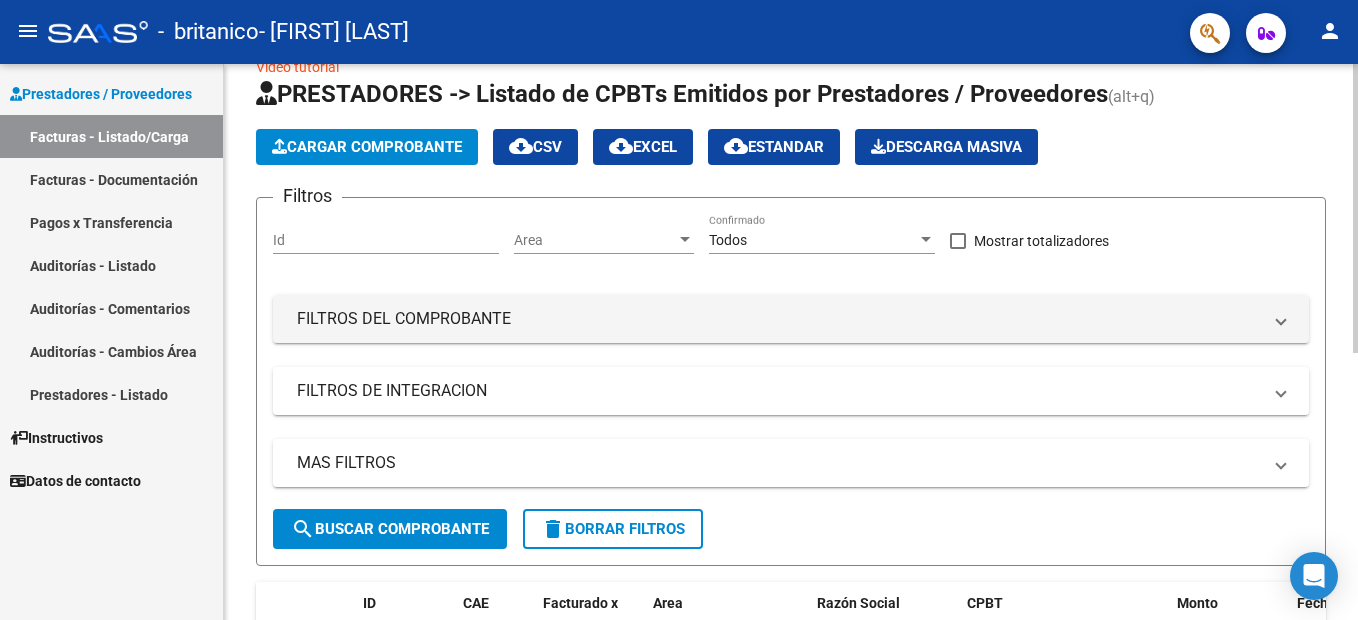 scroll, scrollTop: 512, scrollLeft: 0, axis: vertical 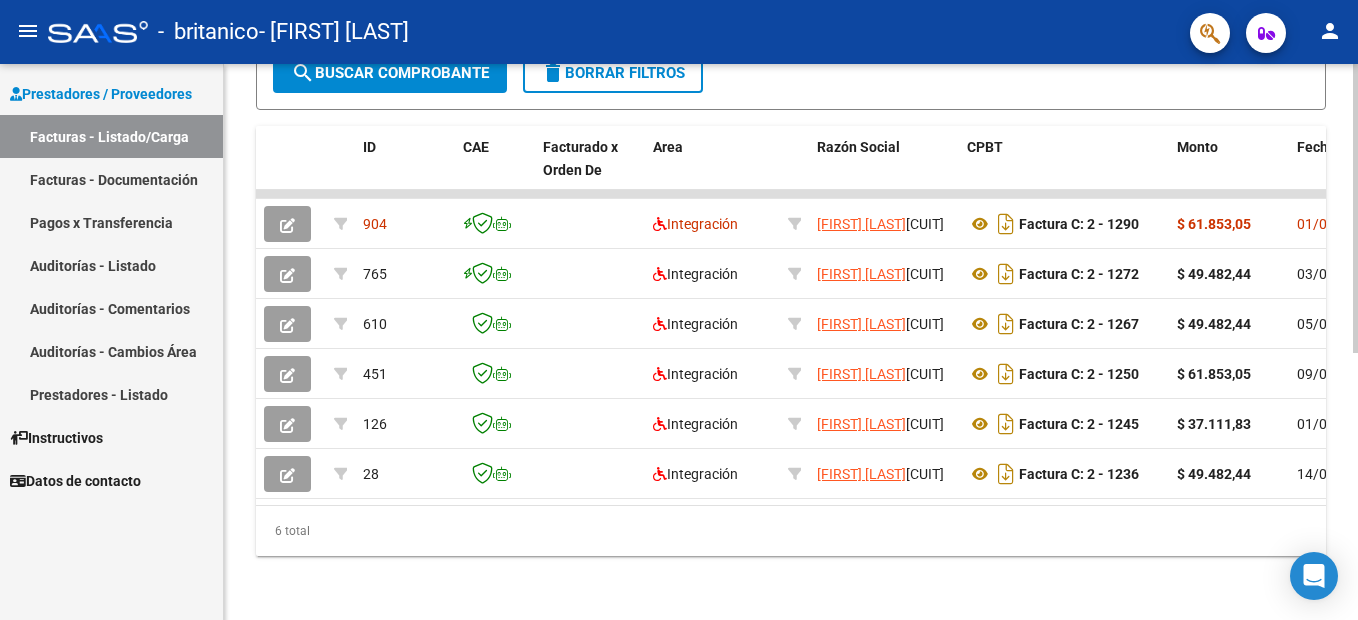 click 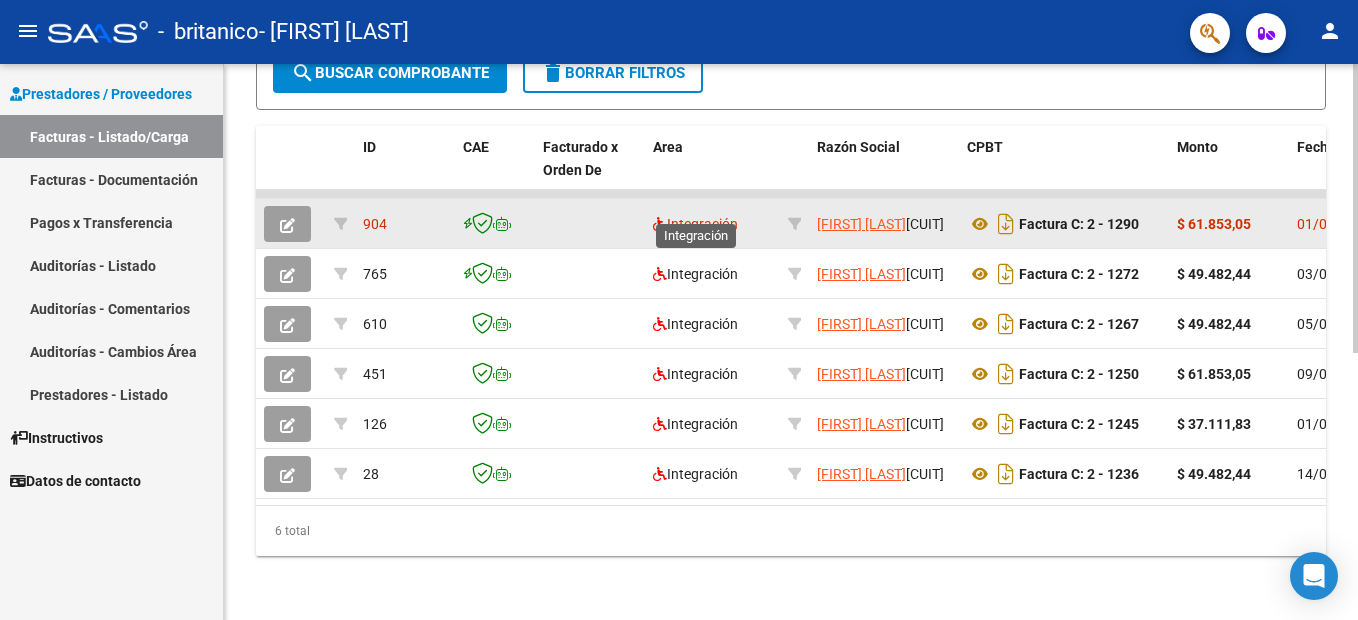 click on "Integración" 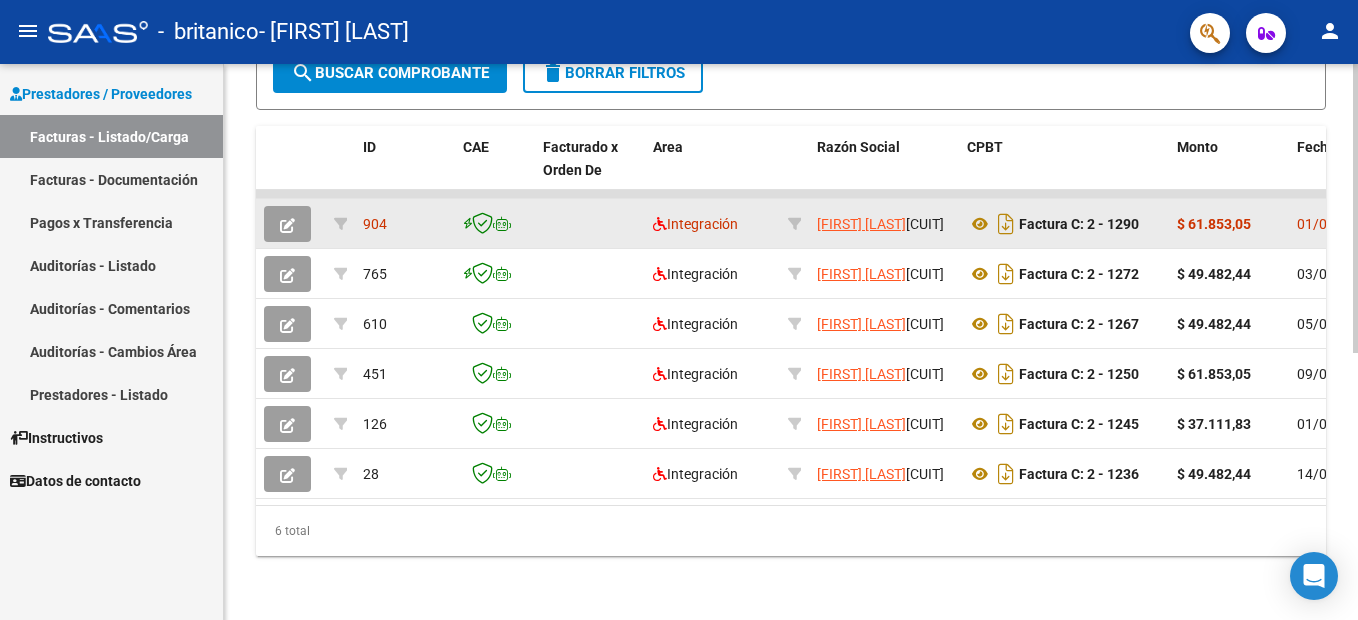 click on "$ 61.853,05" 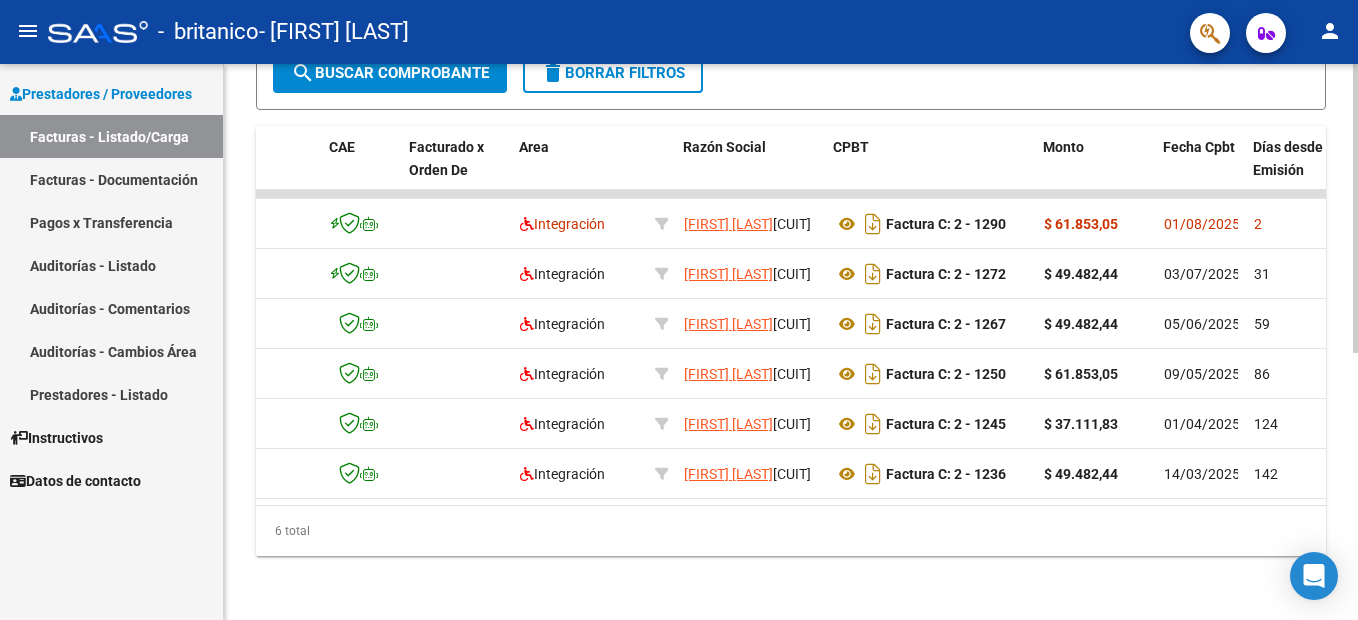 scroll, scrollTop: 0, scrollLeft: 173, axis: horizontal 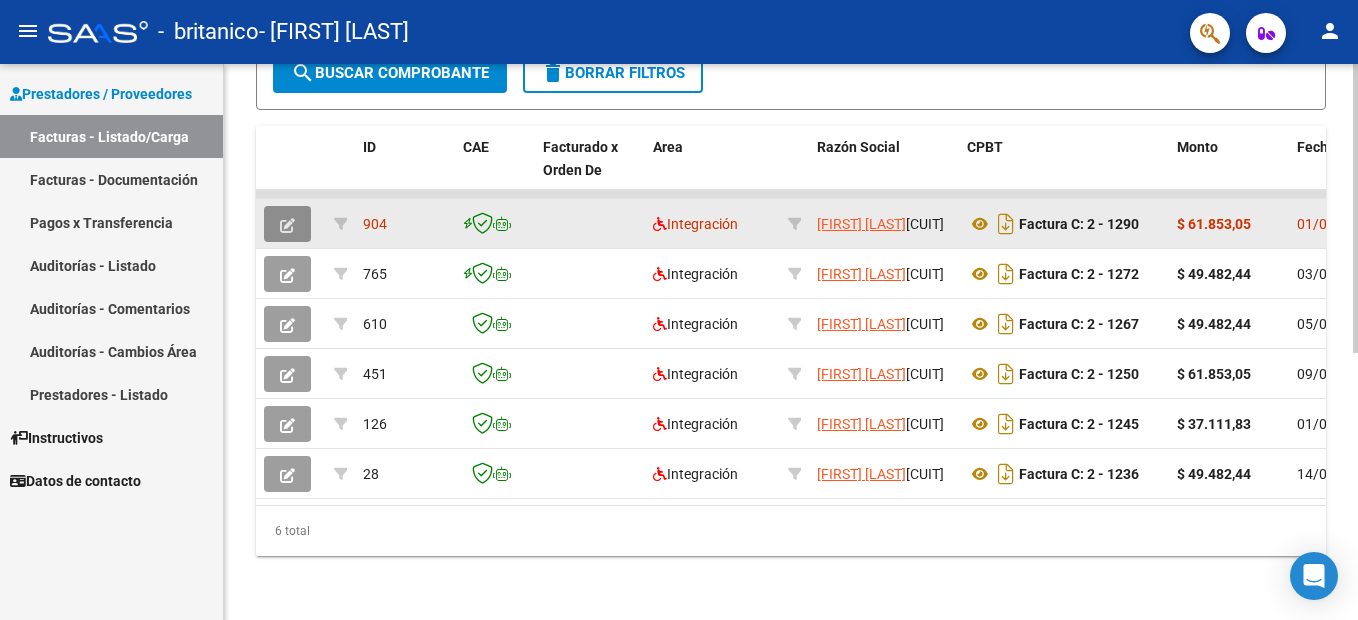 click 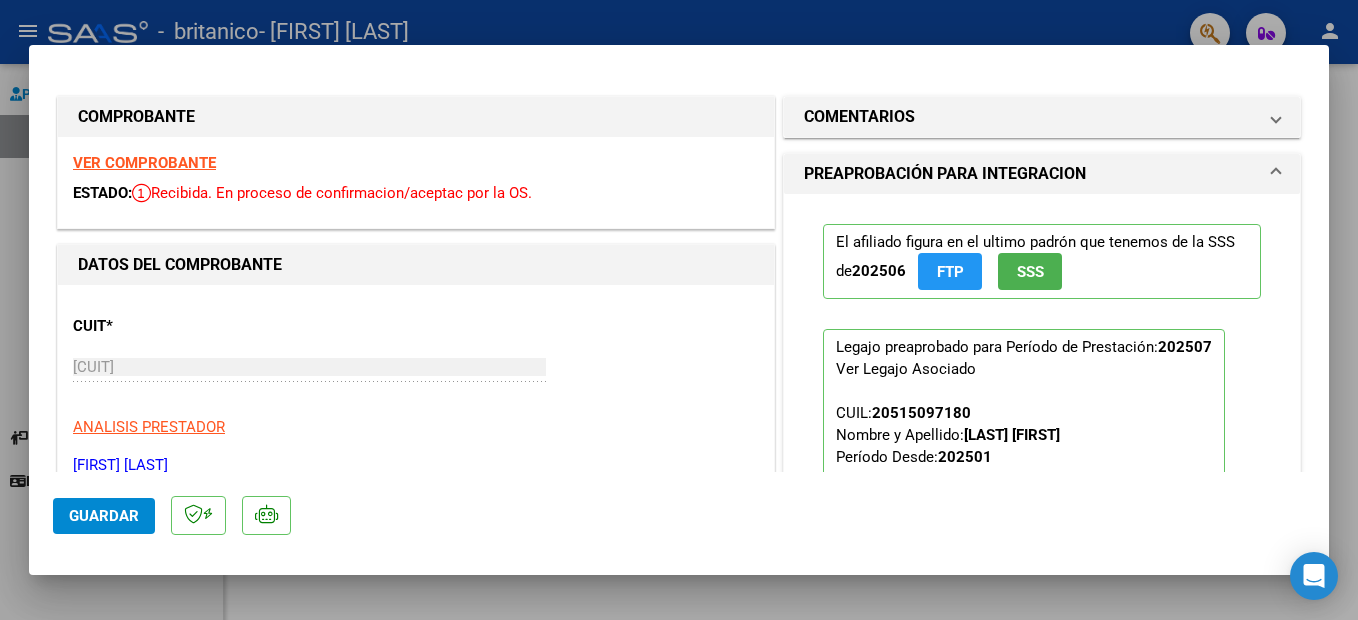 click on "CUIT  *   [CUIT] Ingresar CUIT  ANALISIS PRESTADOR  [FIRST] [LAST]  ARCA Padrón" at bounding box center [416, 388] 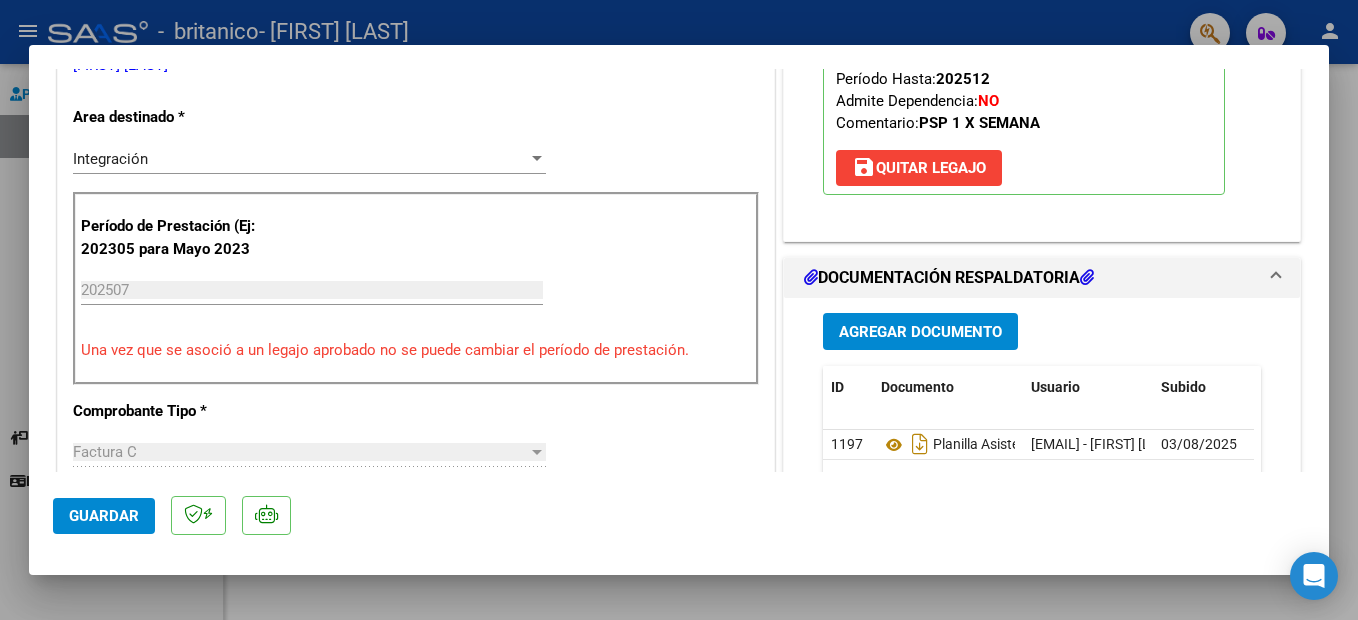 scroll, scrollTop: 467, scrollLeft: 0, axis: vertical 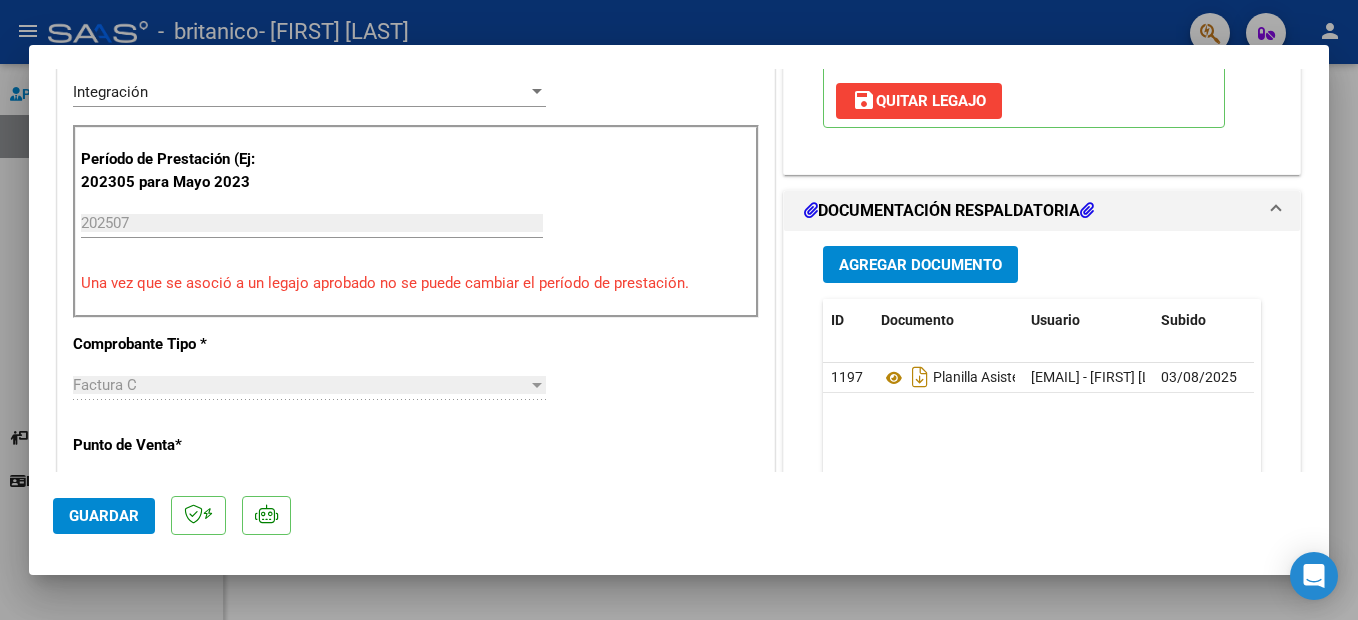 click on "CUIT  *   [CUIT] Ingresar CUIT  ANALISIS PRESTADOR  [FIRST] [LAST]  ARCA Padrón  Area destinado * Integración Seleccionar Area Período de Prestación (Ej: 202305 para Mayo 2023    202507 Ingrese el Período de Prestación como indica el ejemplo   Una vez que se asoció a un legajo aprobado no se puede cambiar el período de prestación.   Comprobante Tipo * Factura C Seleccionar Tipo Punto de Venta  *   2 Ingresar el Nro.  Número  *   1290 Ingresar el Nro.  Monto  *   $ 61.853,05 Ingresar el monto  Fecha del Cpbt.  *   [DATE] Ingresar la fecha  CAE / CAEA (no ingrese CAI)    75314675759147 Ingresar el CAE o CAEA (no ingrese CAI)  Fecha de Vencimiento    Ingresar la fecha  Ref. Externa    Ingresar la ref.  N° Liquidación    Ingresar el N° Liquidación" at bounding box center (416, 566) 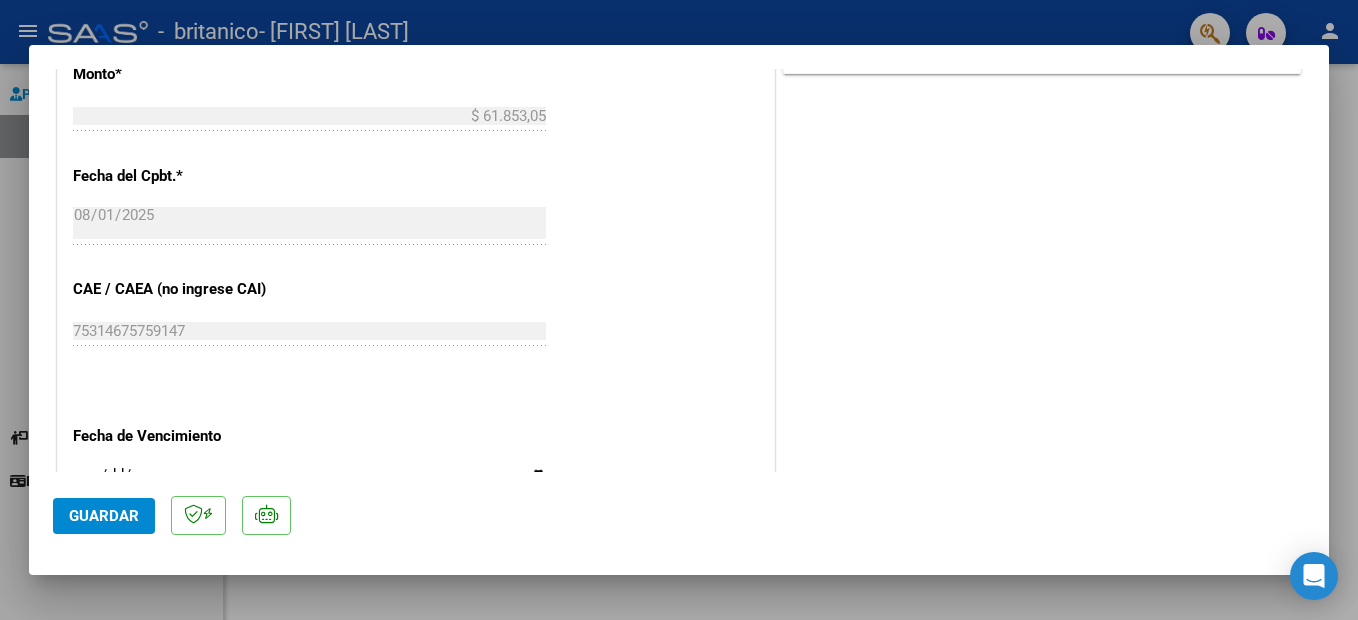 scroll, scrollTop: 1093, scrollLeft: 0, axis: vertical 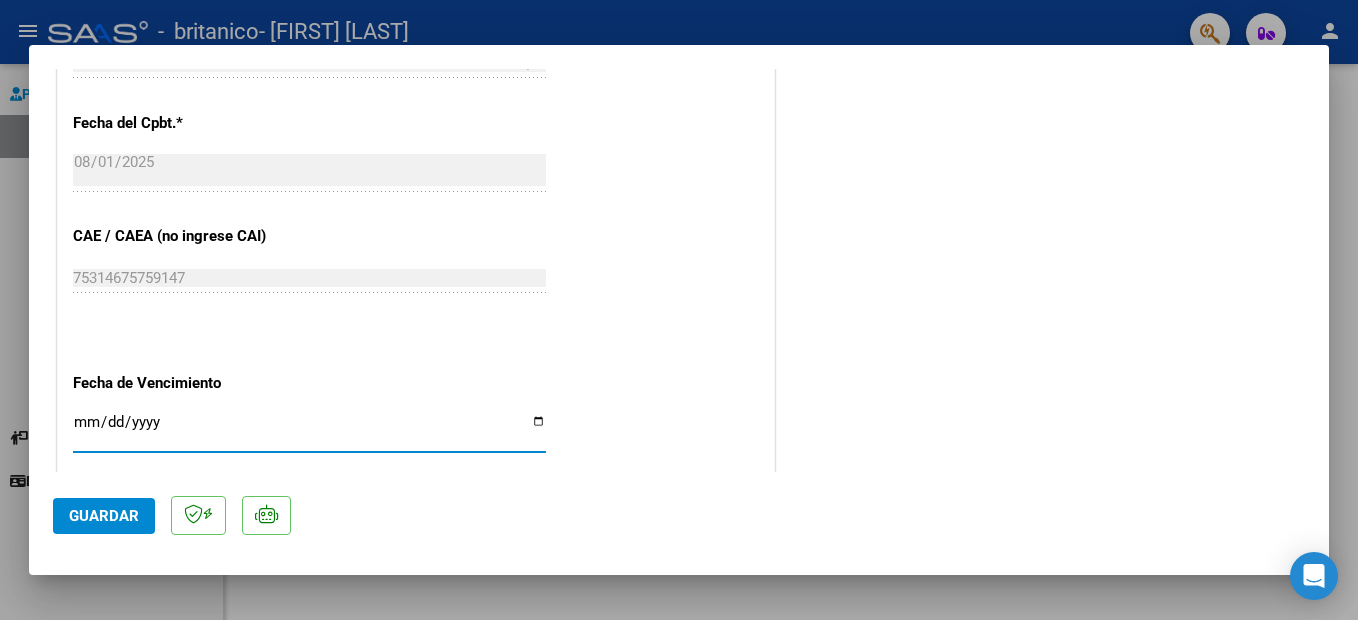 click on "Ingresar la fecha" at bounding box center (309, 430) 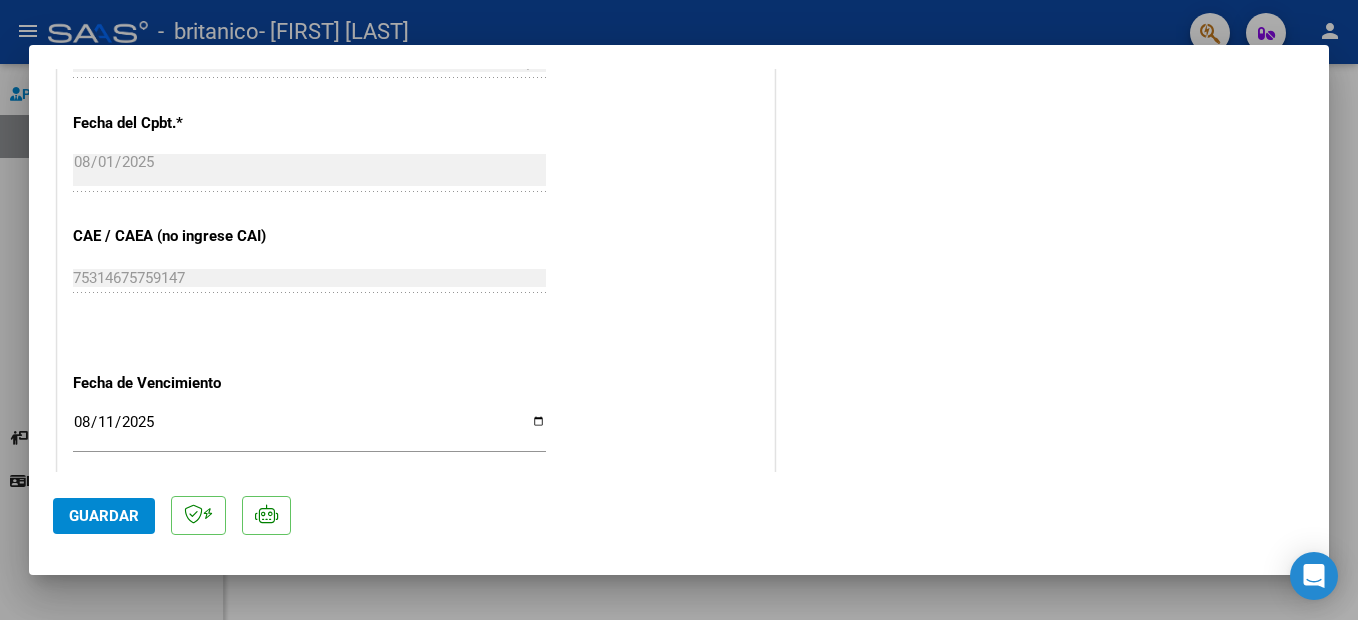 click on "CUIT  *   [CUIT] Ingresar CUIT  ANALISIS PRESTADOR  [FIRST] [LAST]  ARCA Padrón  Area destinado * Integración Seleccionar Area Período de Prestación (Ej: 202305 para Mayo 2023    202507 Ingrese el Período de Prestación como indica el ejemplo   Una vez que se asoció a un legajo aprobado no se puede cambiar el período de prestación.   Comprobante Tipo * Factura C Seleccionar Tipo Punto de Venta  *   2 Ingresar el Nro.  Número  *   1290 Ingresar el Nro.  Monto  *   $ 61.853,05 Ingresar el monto  Fecha del Cpbt.  *   [DATE] Ingresar la fecha  CAE / CAEA (no ingrese CAI)    75314675759147 Ingresar el CAE o CAEA (no ingrese CAI)  Fecha de Vencimiento    [DATE] Ingresar la fecha  Ref. Externa    Ingresar la ref.  N° Liquidación    Ingresar el N° Liquidación" at bounding box center [416, -60] 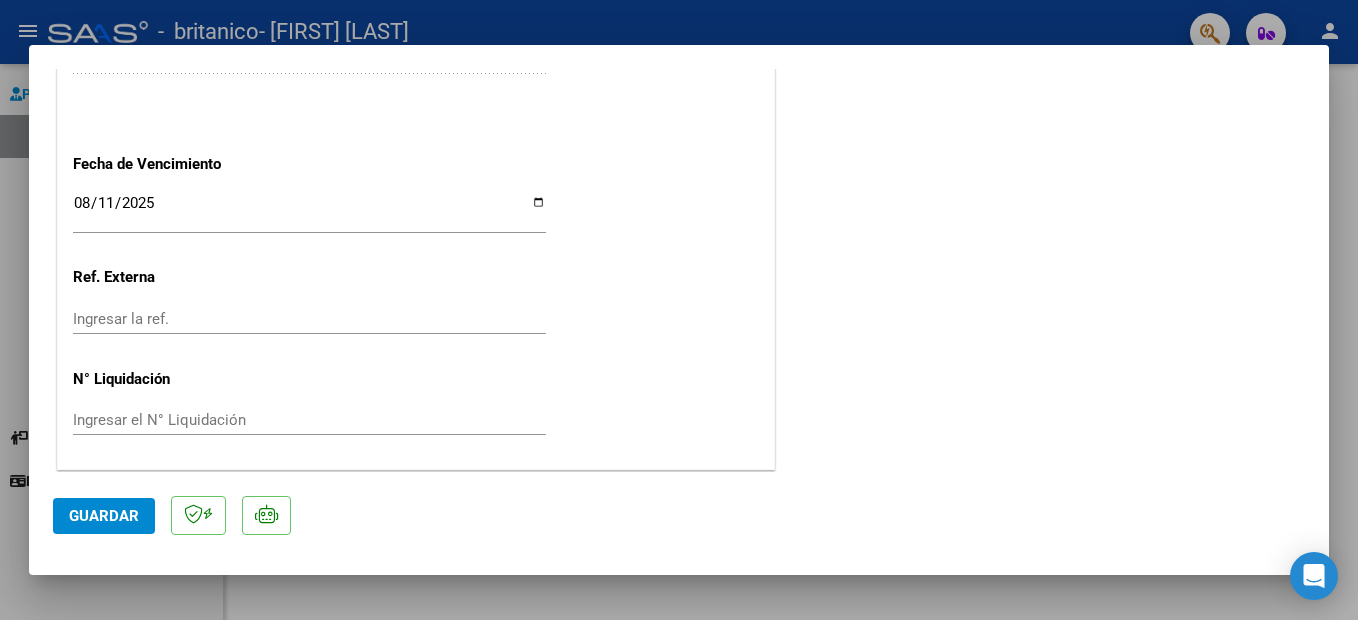 scroll, scrollTop: 1314, scrollLeft: 0, axis: vertical 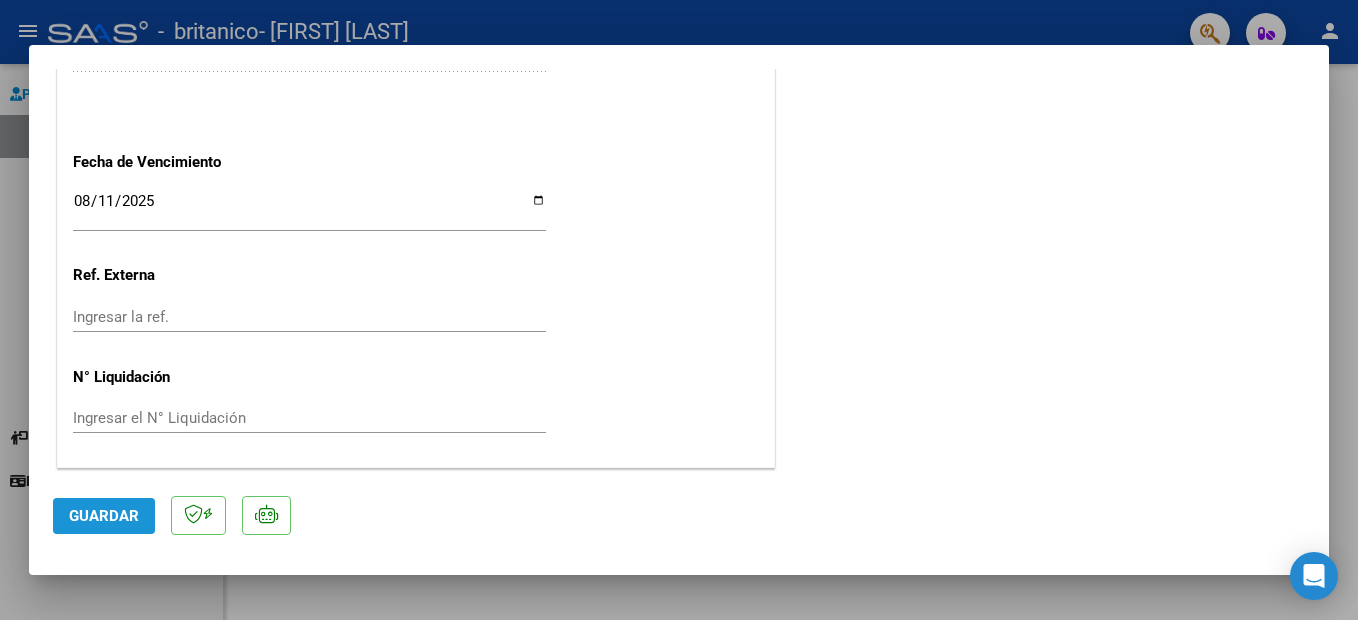 click on "Guardar" 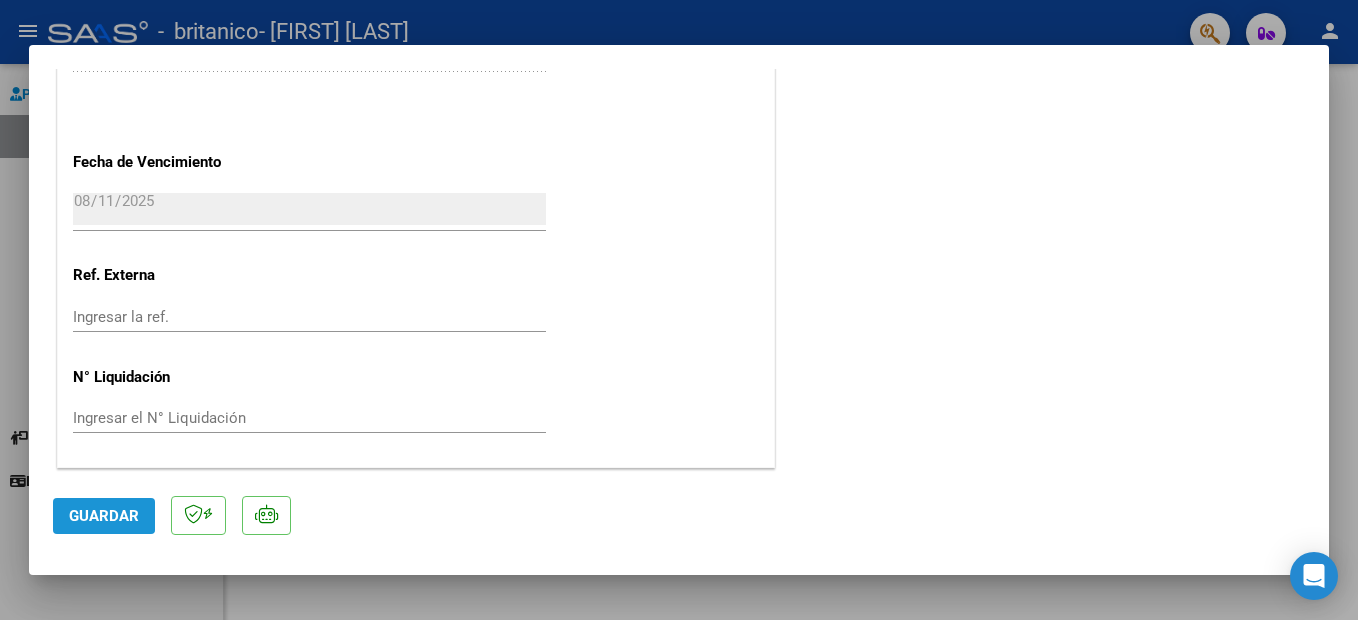 click on "Guardar" 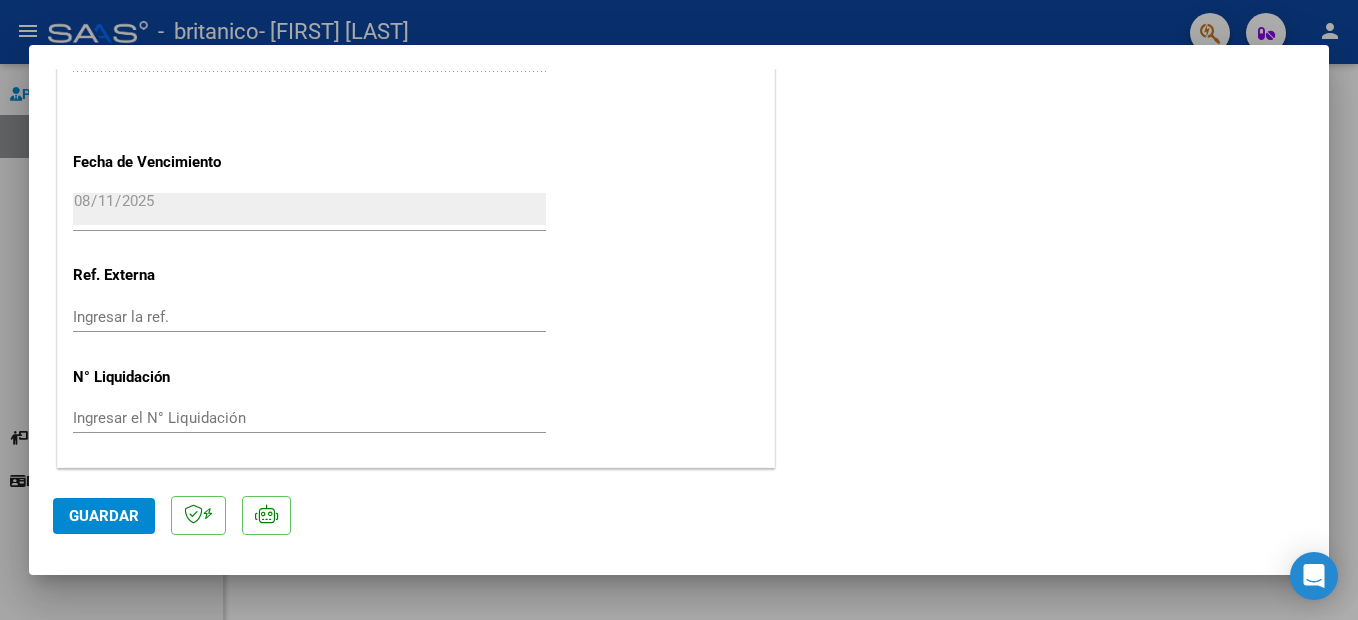 click on "Guardar" 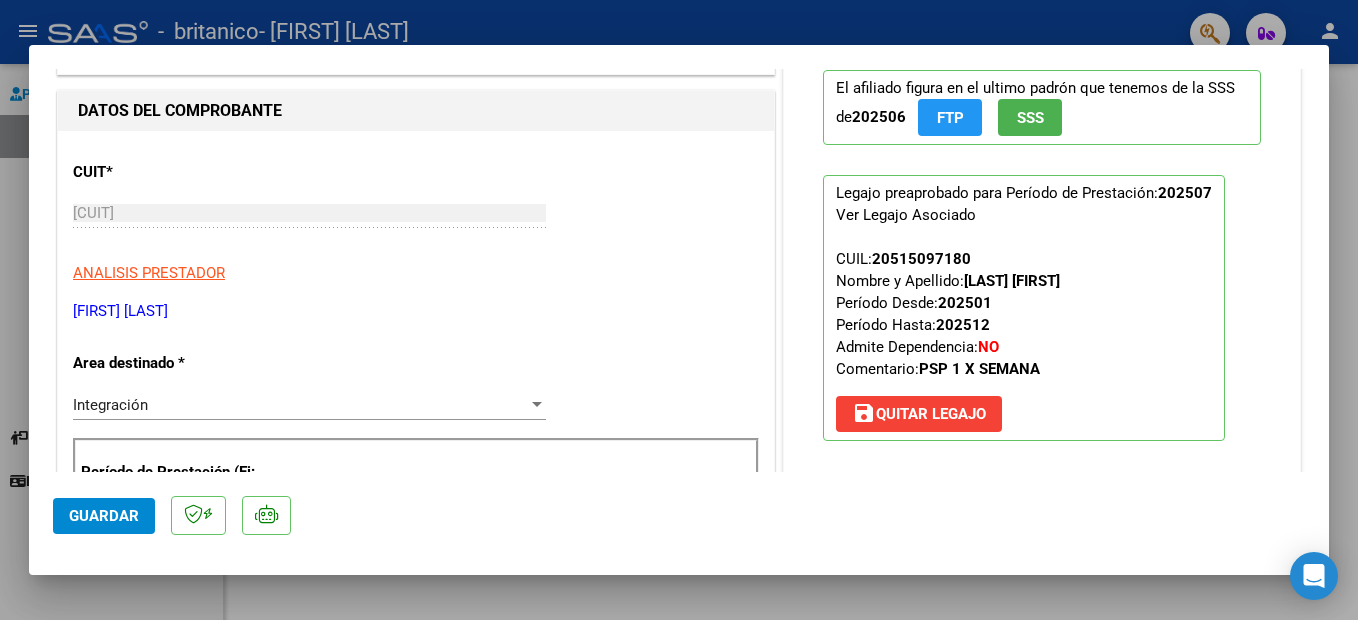 scroll, scrollTop: 0, scrollLeft: 0, axis: both 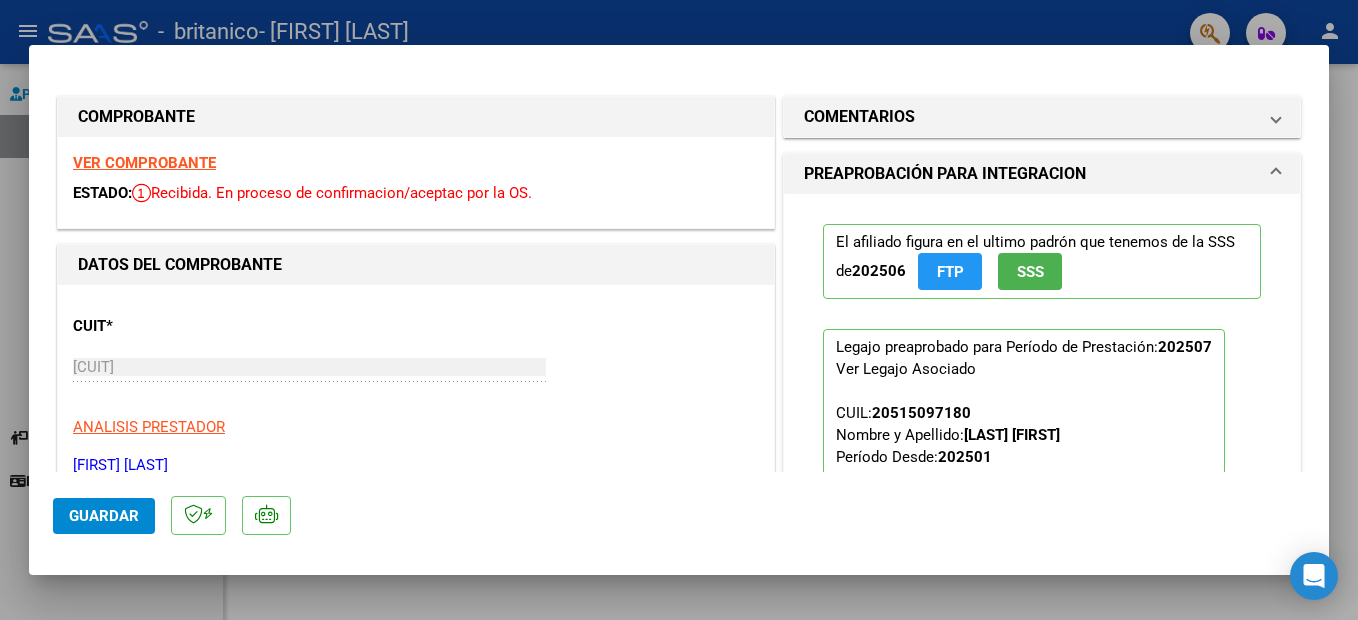 click at bounding box center [679, 310] 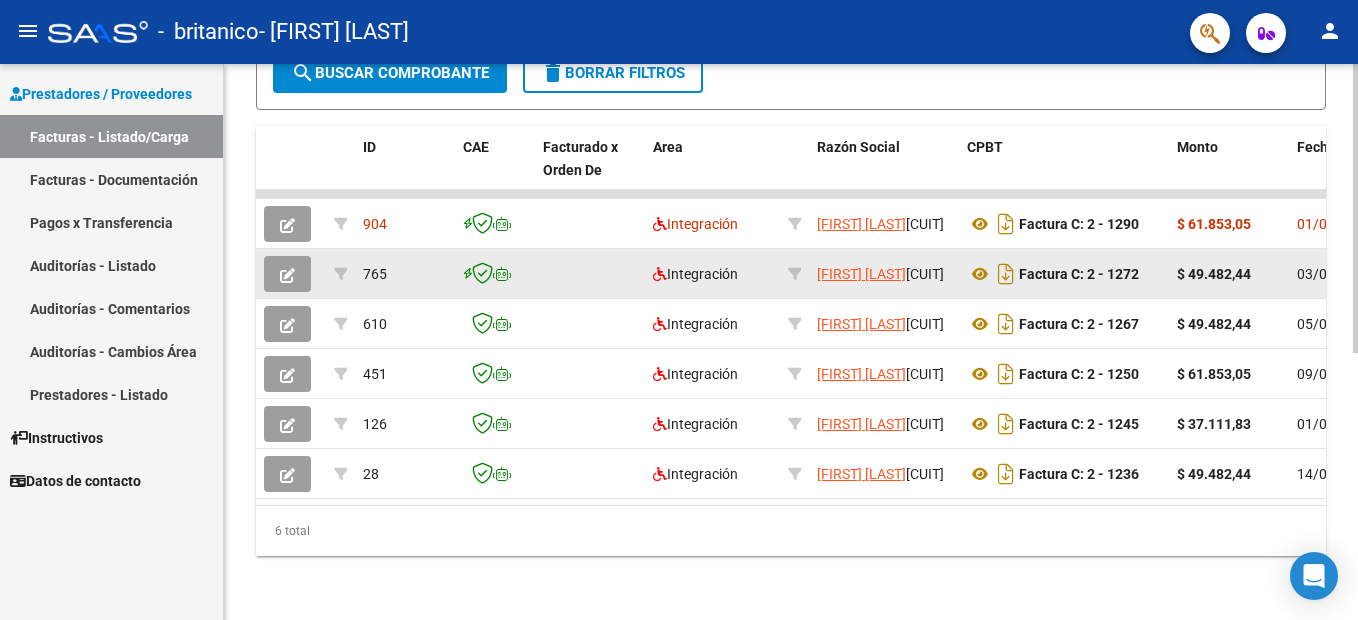 drag, startPoint x: 1041, startPoint y: 11, endPoint x: 902, endPoint y: 240, distance: 267.8843 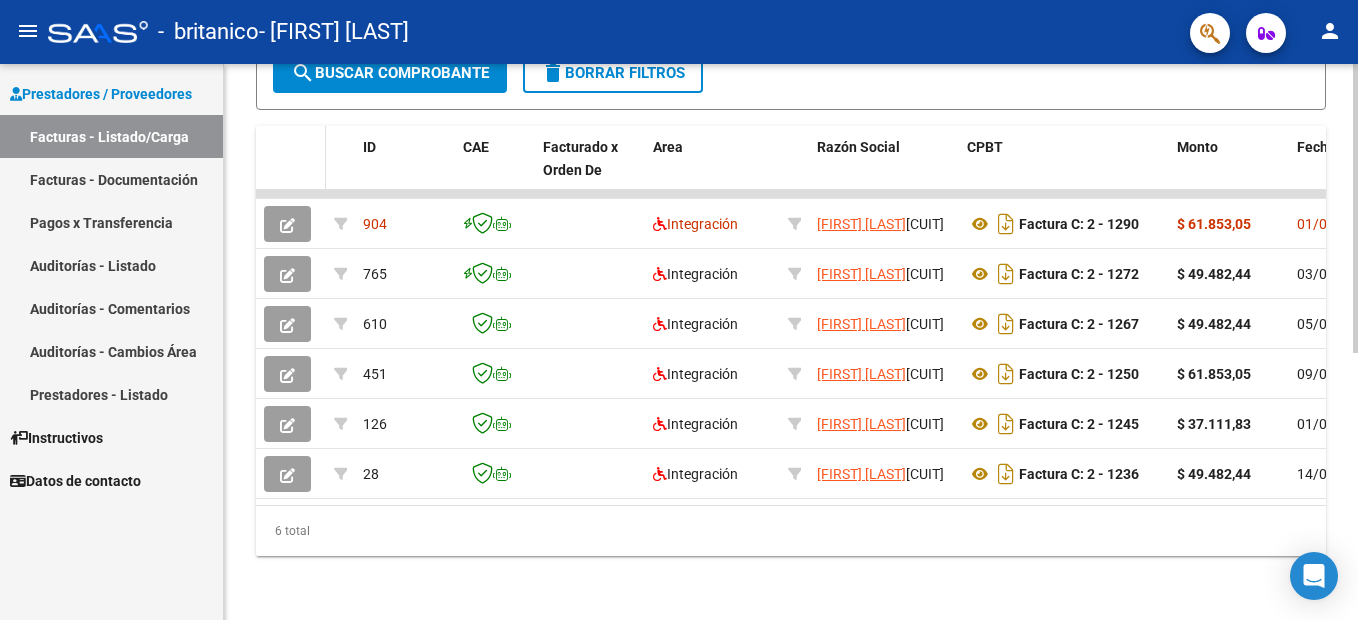 click 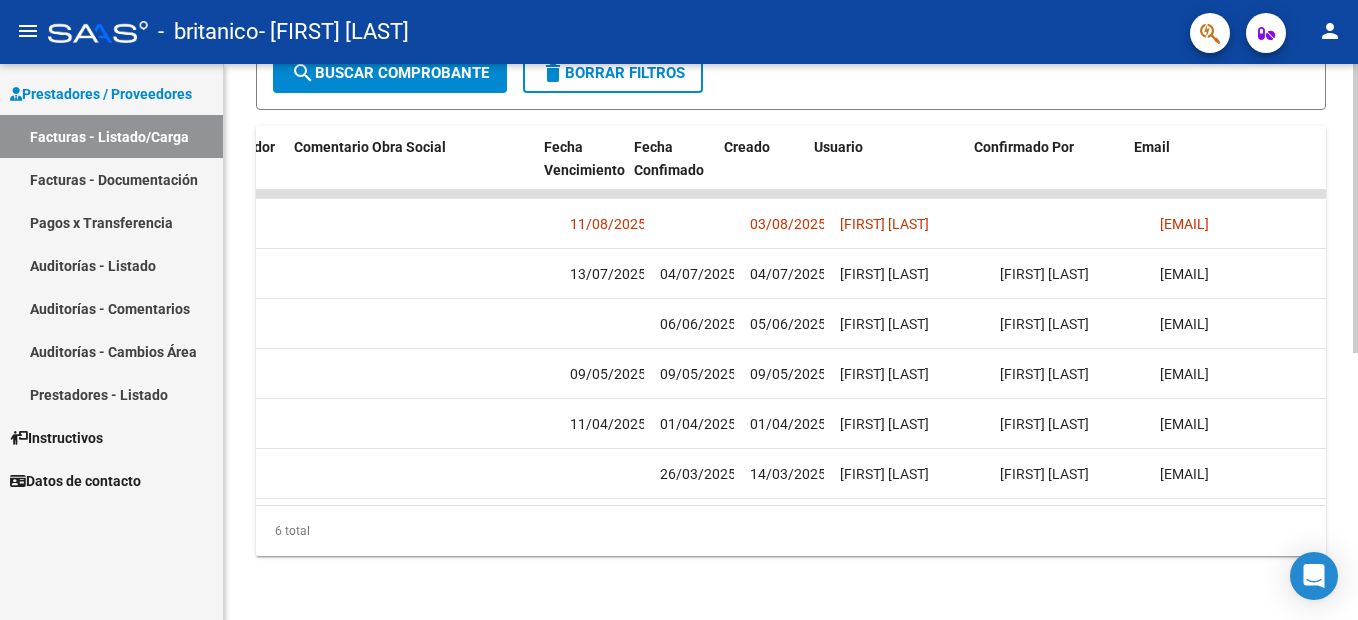 scroll, scrollTop: 0, scrollLeft: 3146, axis: horizontal 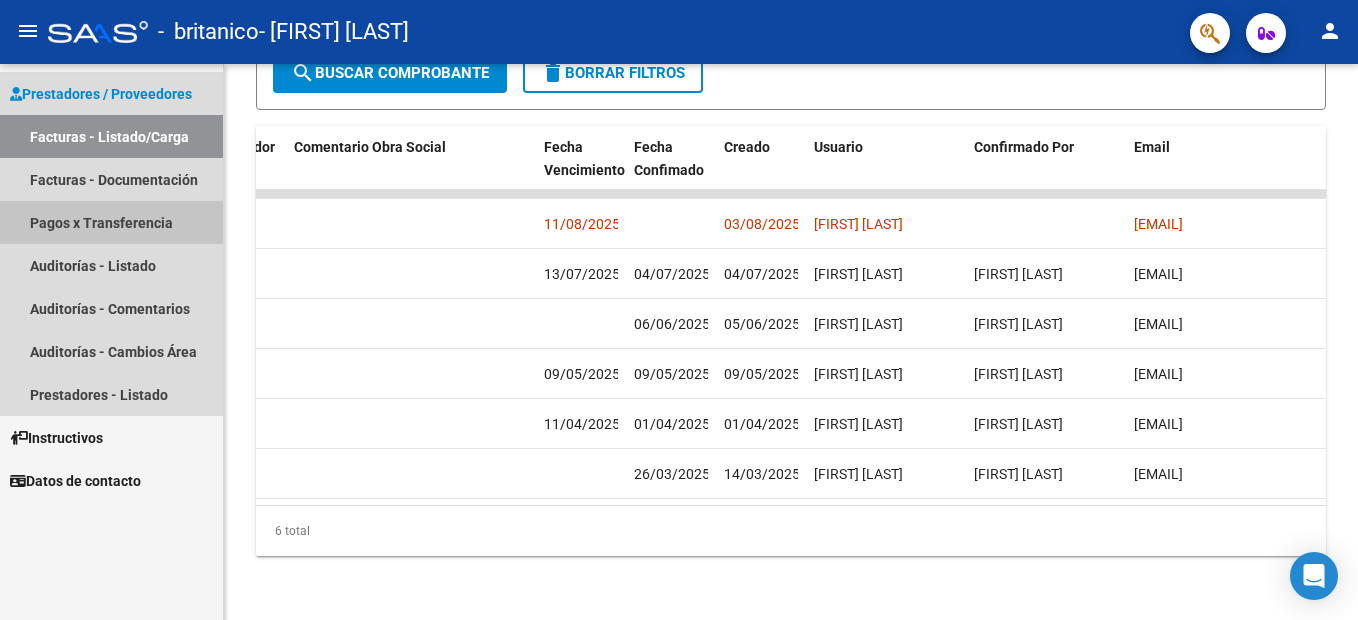 click on "Pagos x Transferencia" at bounding box center (111, 222) 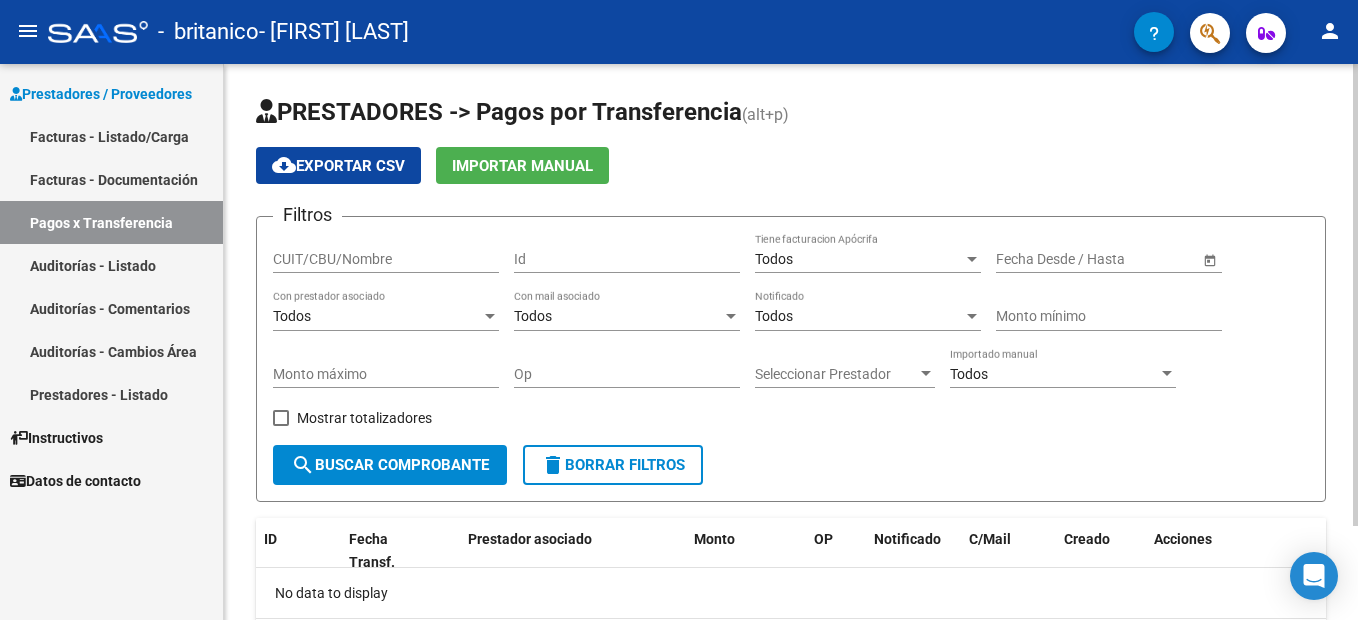 scroll, scrollTop: 113, scrollLeft: 0, axis: vertical 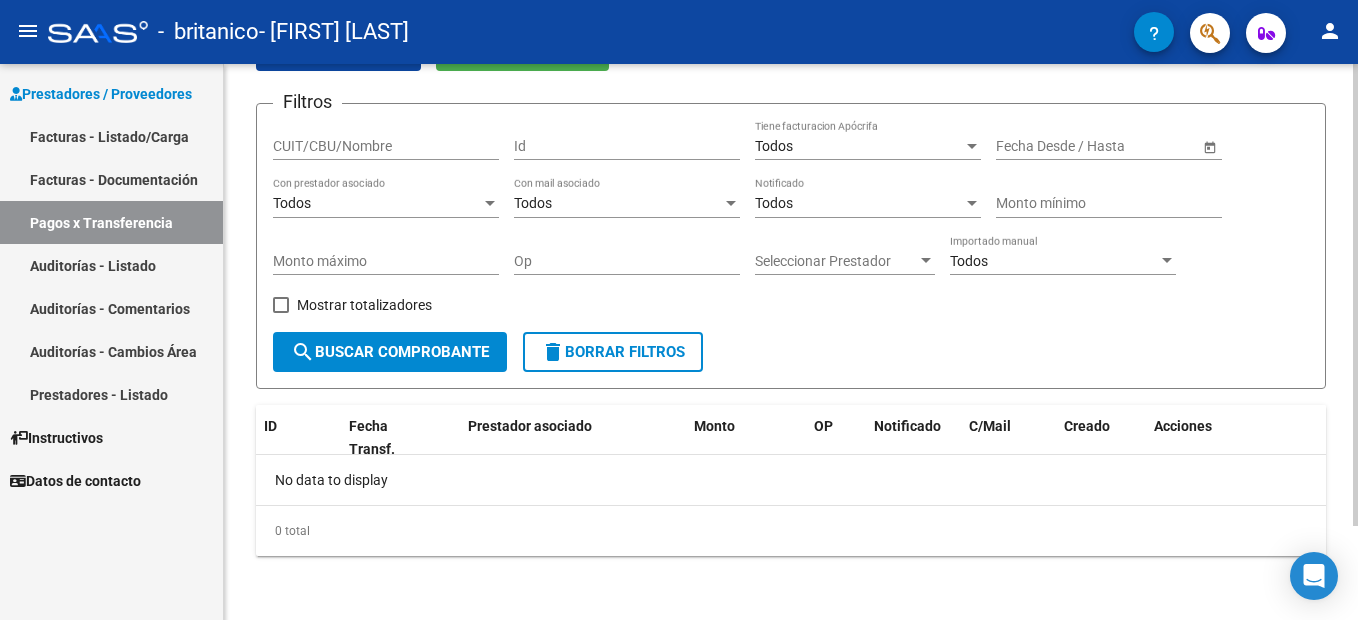 click on "menu -   britanico   - [FIRST] [LAST] person    Prestadores / Proveedores Facturas - Listado/Carga Facturas - Documentación Pagos x Transferencia Auditorías - Listado Auditorías - Comentarios Auditorías - Cambios Área Prestadores - Listado    Instructivos    Datos de contacto  PRESTADORES -> Pagos por Transferencia (alt+p) cloud_download  Exportar CSV   Importar Manual Filtros CUIT/CBU/Nombre Id Todos Tiene facturacion Apócrifa Start date – End date Fecha Desde / Hasta Todos Con prestador asociado Todos Con mail asociado Todos Notificado Monto mínimo Monto máximo Op Seleccionar Prestador Seleccionar Prestador Todos Importado manual    Mostrar totalizadores  search  Buscar Comprobante  delete  Borrar Filtros  ID Fecha Transf. Prestador asociado Monto OP Notificado C/Mail Creado Acciones No data to display  0 total   1  Today Notifications people Social Ligula Purus Adipiscing local_offer Promotions Etiam Ligula Dapibus info Updates Sollicitudin Euismod Fringilla delete_sweep check_circle" at bounding box center (679, 310) 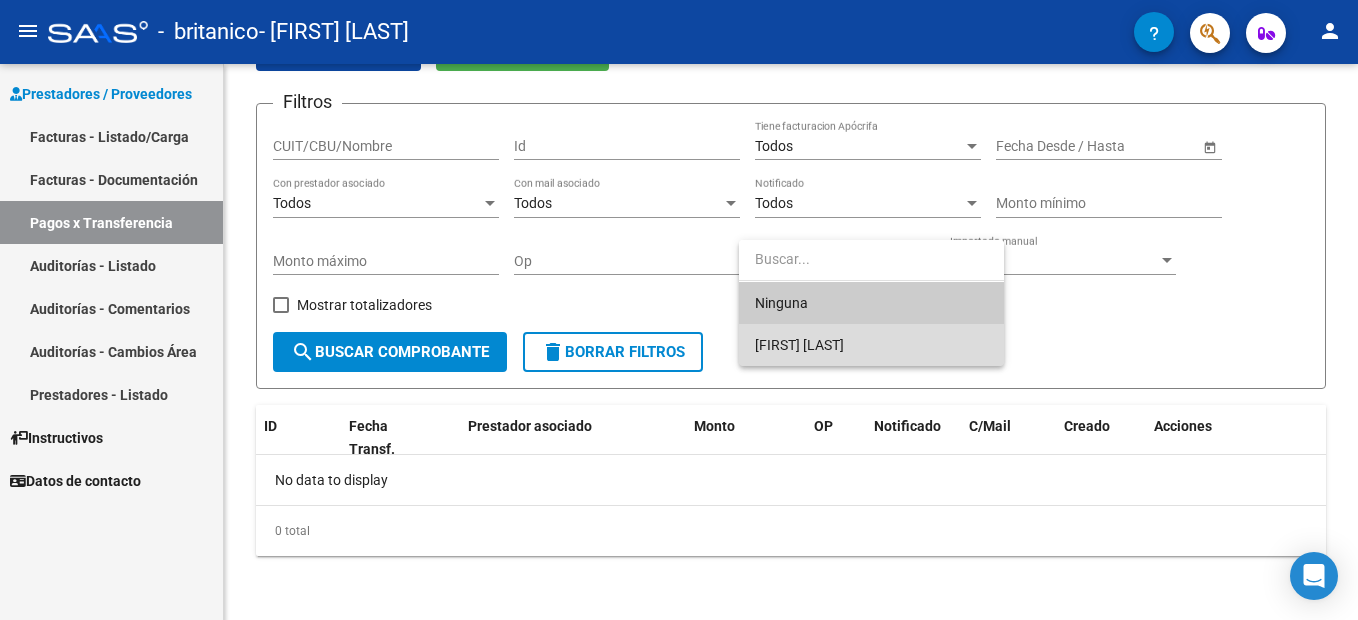 click on "[FIRST] [LAST]" at bounding box center [871, 345] 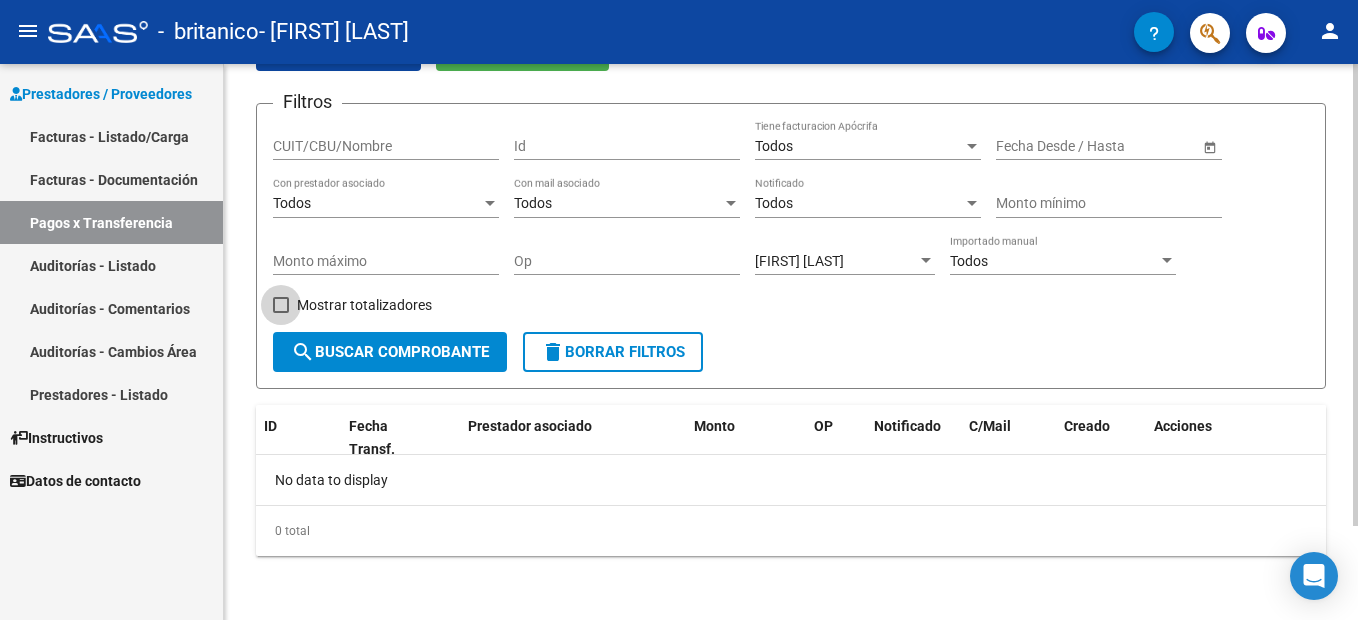 click at bounding box center [281, 305] 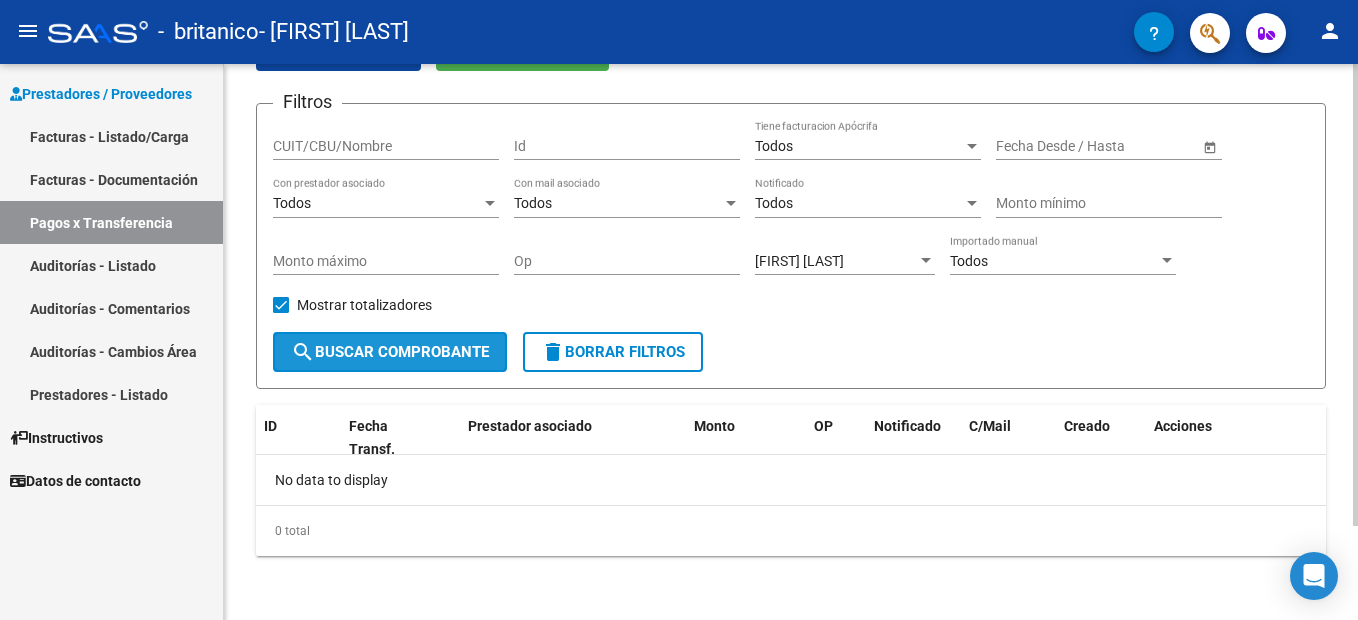 click on "search  Buscar Comprobante" 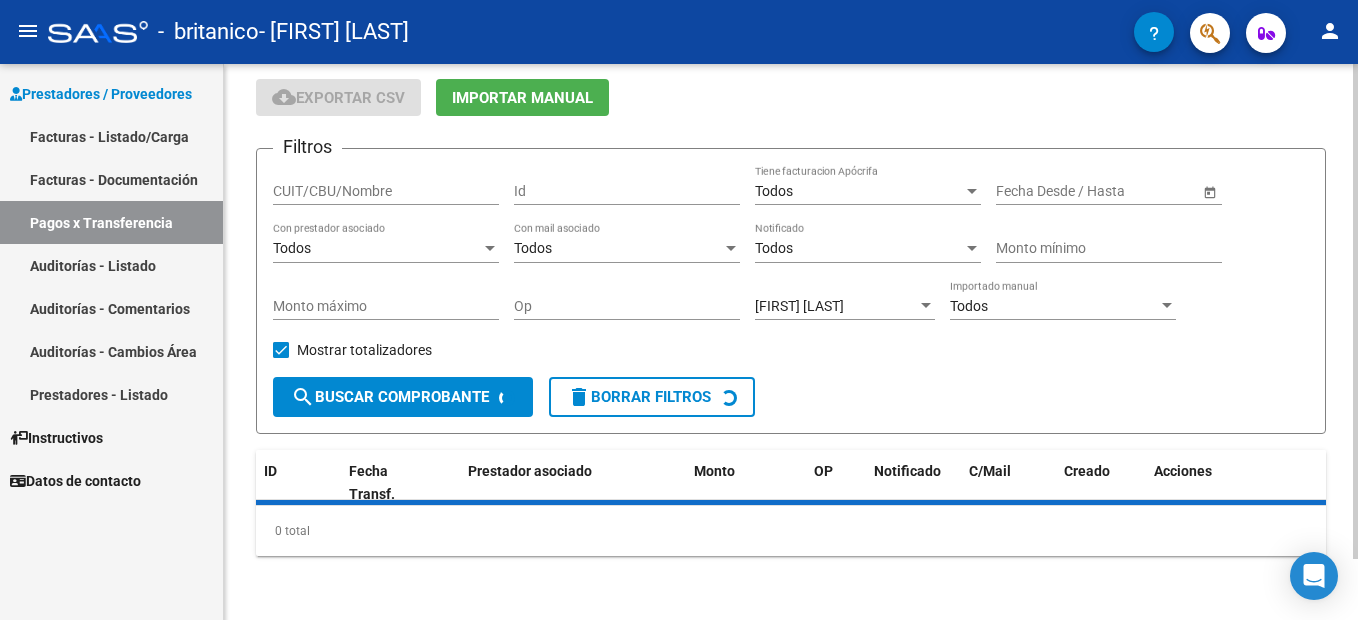 scroll, scrollTop: 113, scrollLeft: 0, axis: vertical 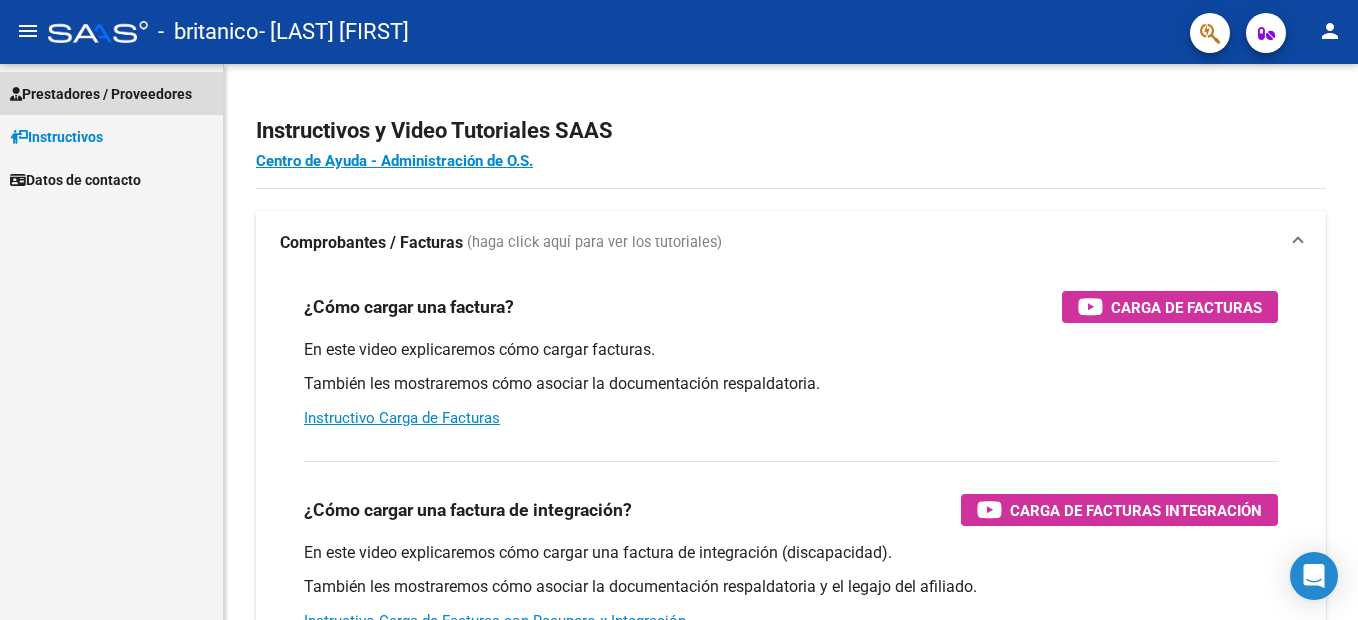 click on "Prestadores / Proveedores" at bounding box center [101, 94] 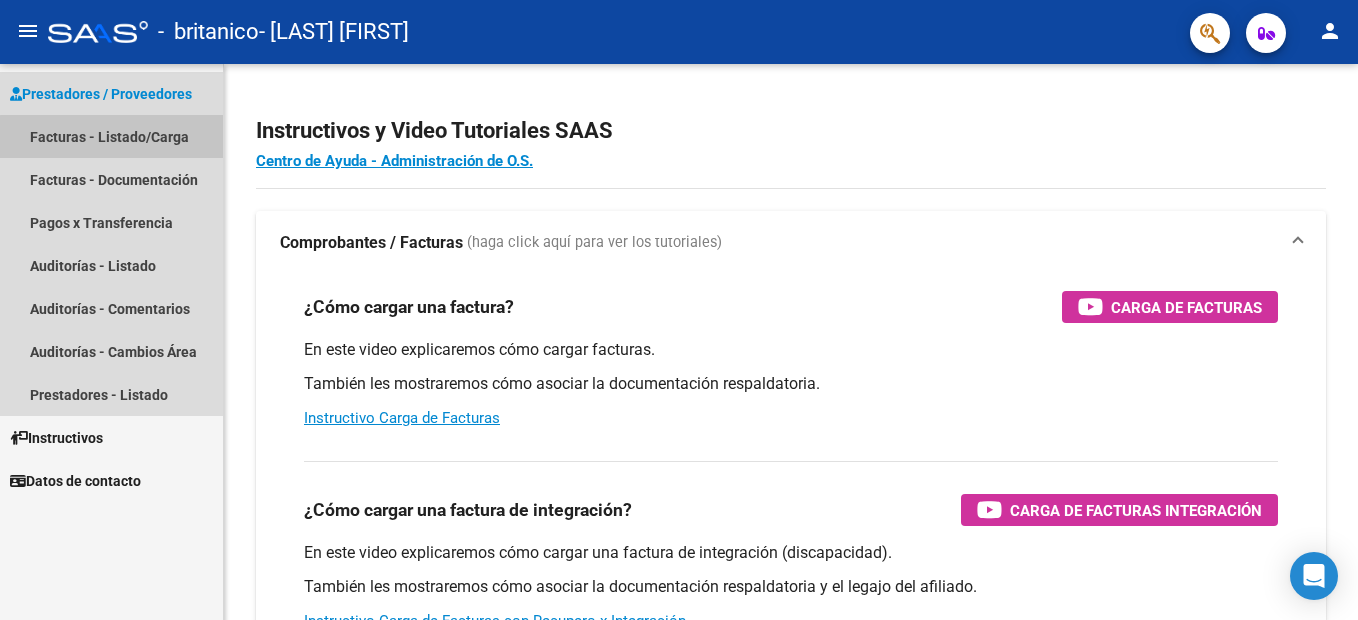 click on "Facturas - Listado/Carga" at bounding box center (111, 136) 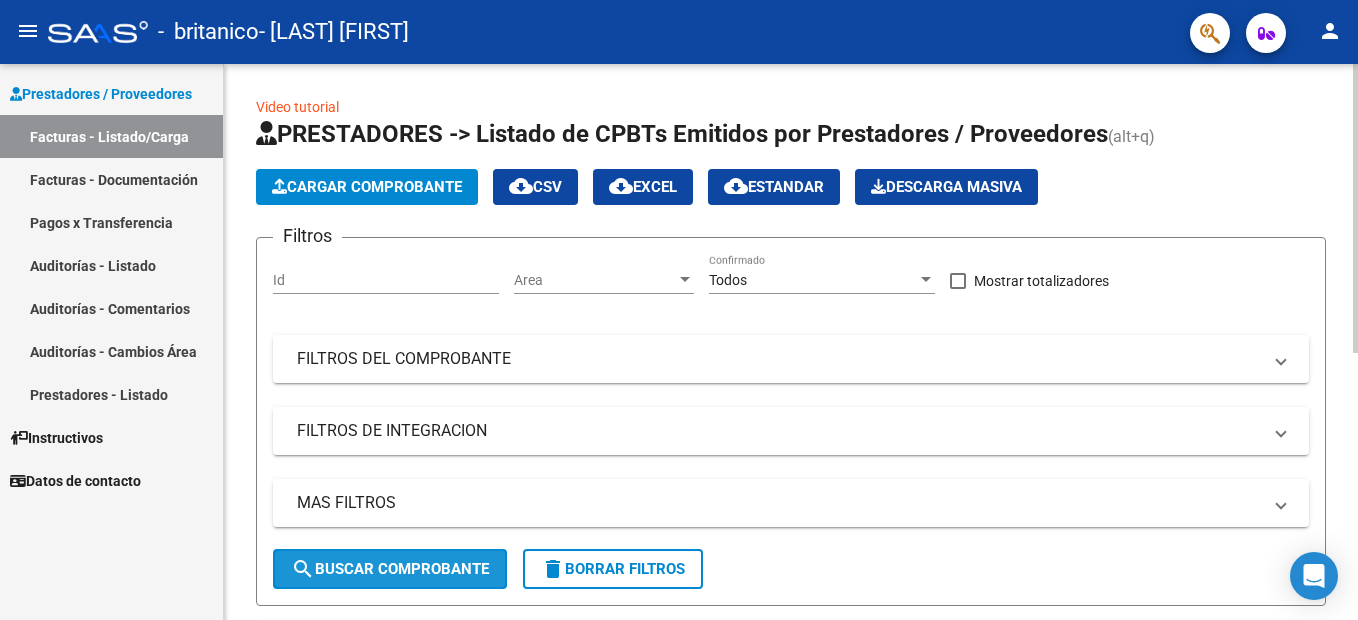 click on "search  Buscar Comprobante" 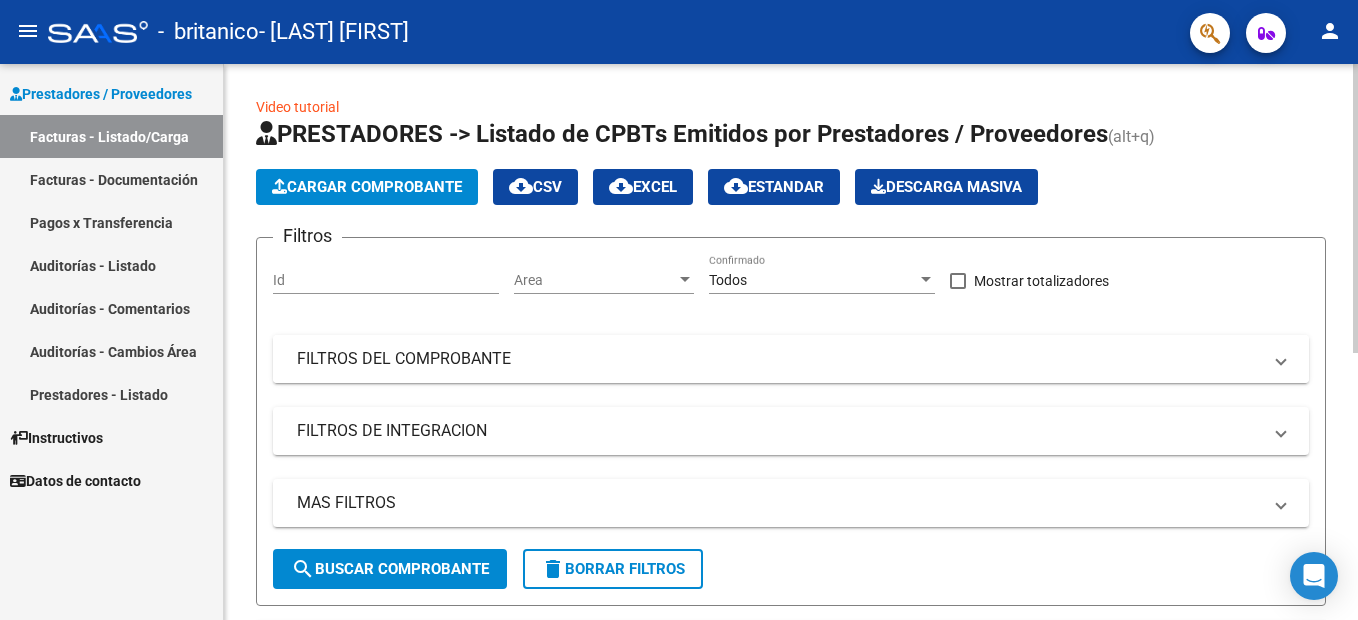 click on "FILTROS DEL COMPROBANTE" at bounding box center (779, 359) 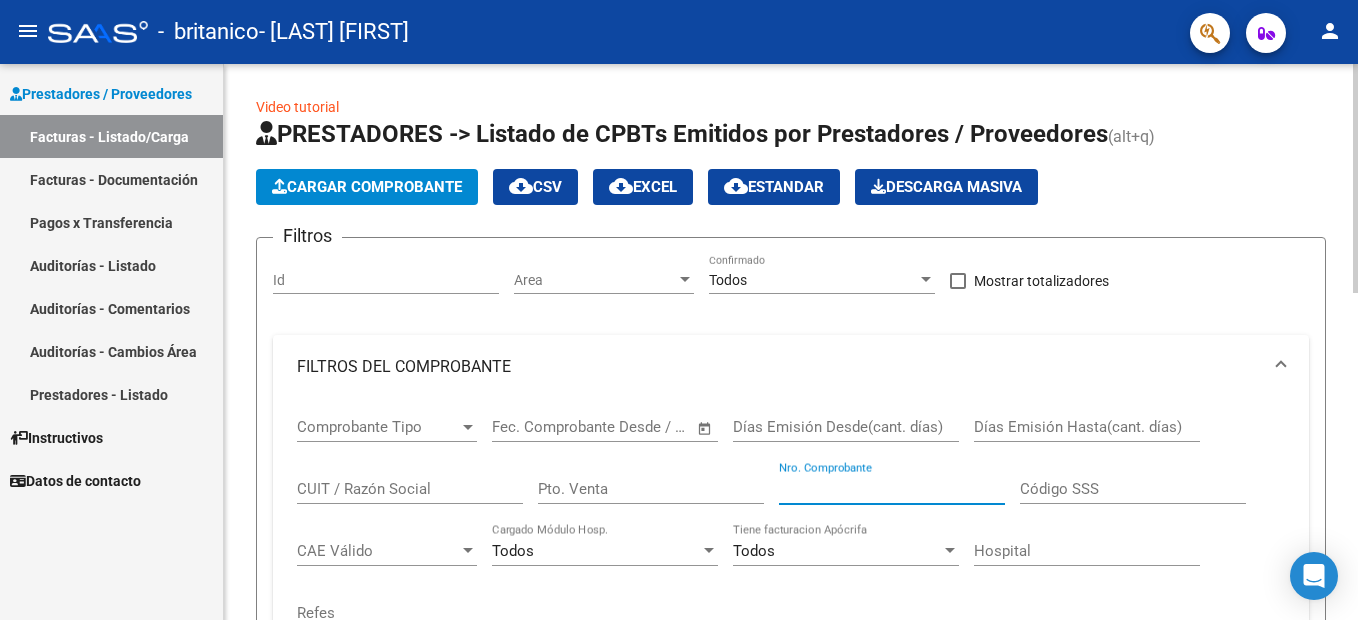 click on "Nro. Comprobante" at bounding box center [892, 489] 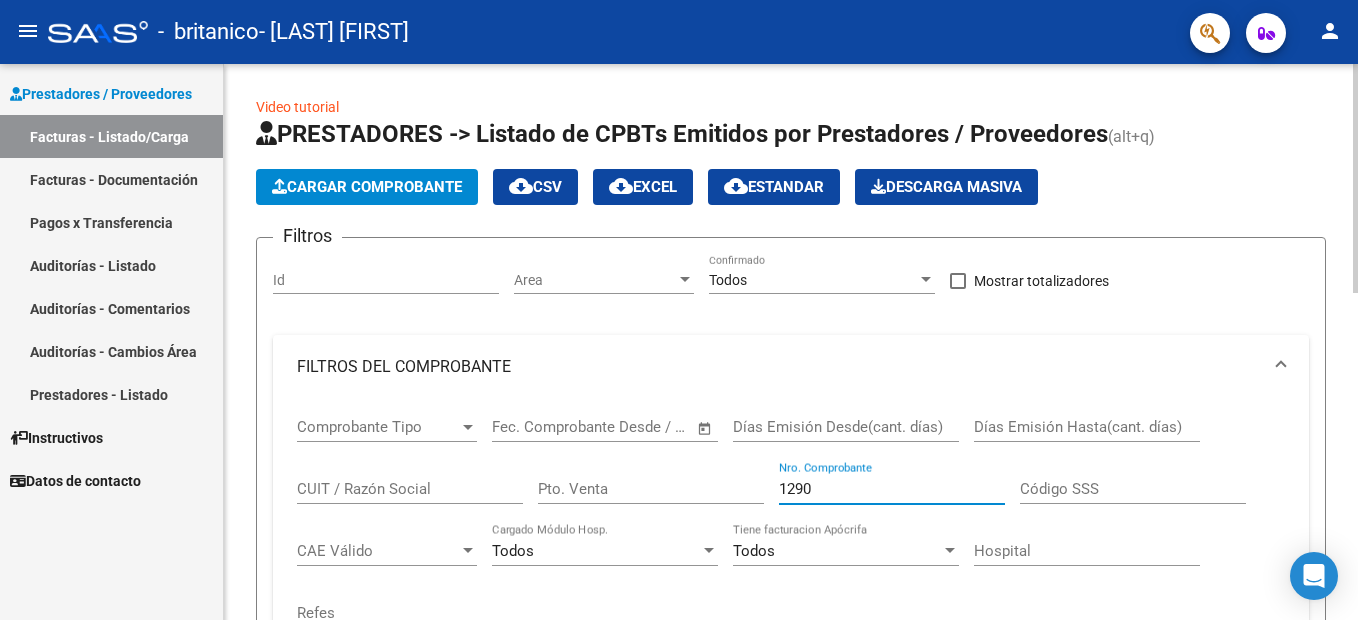 type on "1290" 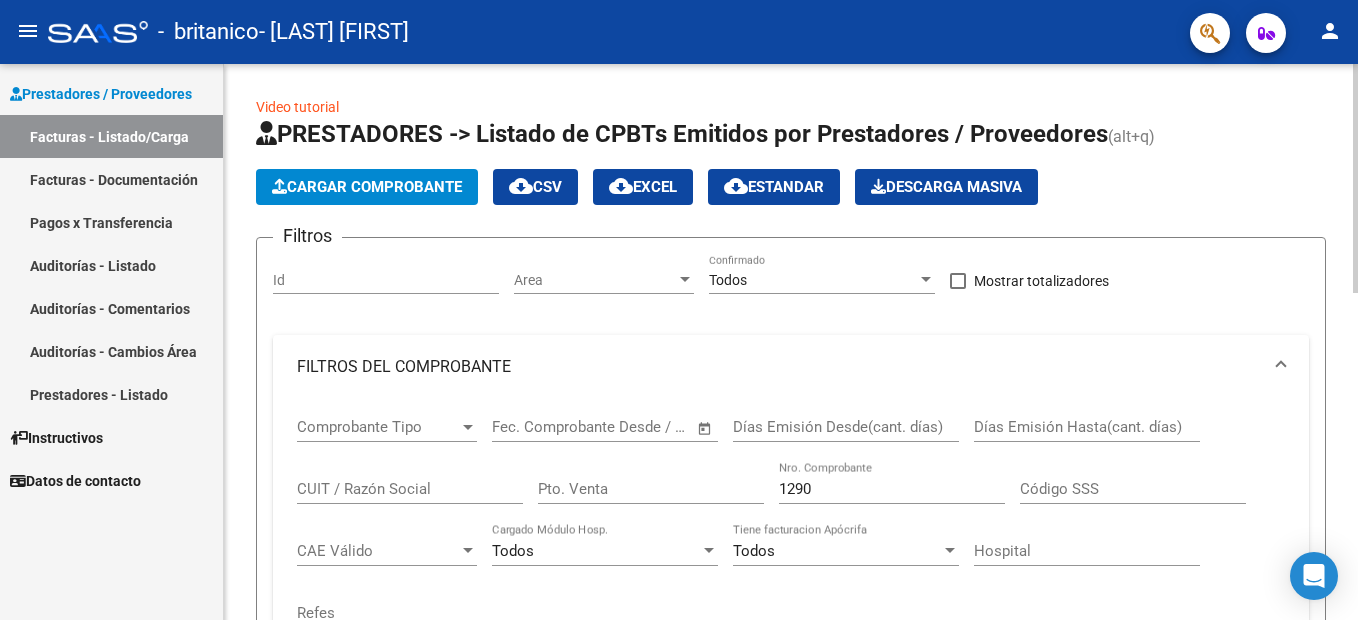 click on "CUIT / Razón Social" 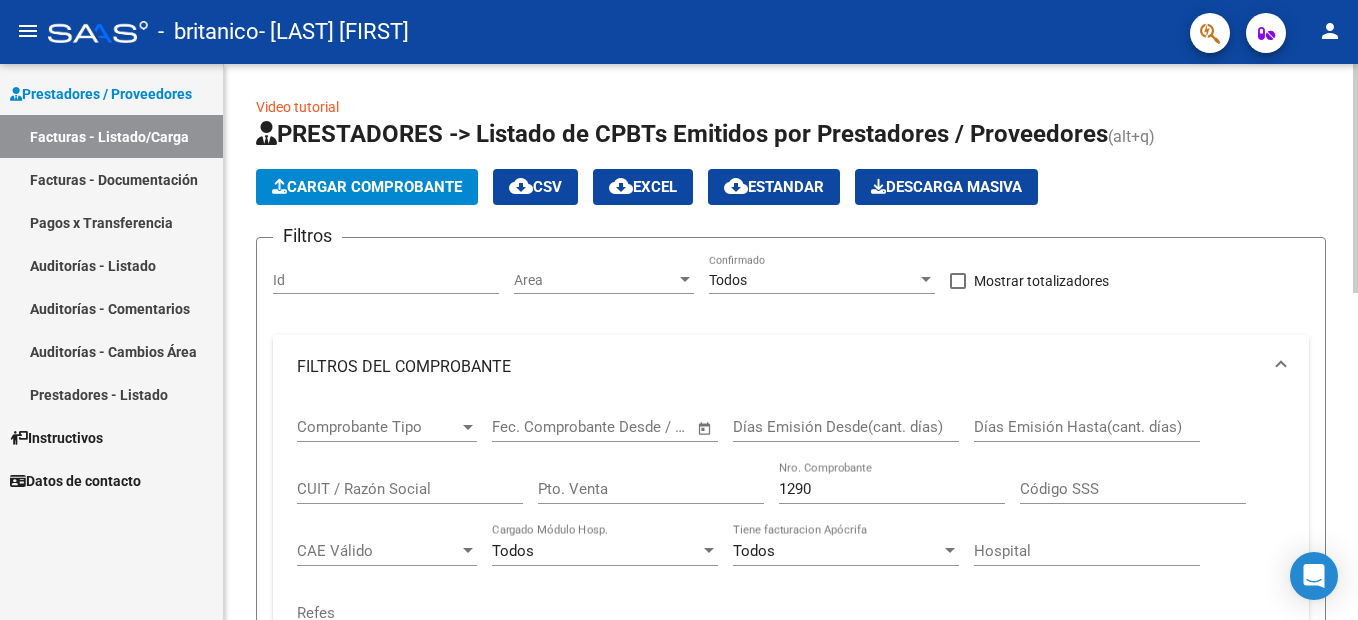 click on "Video tutorial   PRESTADORES -> Listado de CPBTs Emitidos por Prestadores / Proveedores (alt+q)   Cargar Comprobante
cloud_download  CSV  cloud_download  EXCEL  cloud_download  Estandar   Descarga Masiva
Filtros Id Area Area Todos Confirmado   Mostrar totalizadores   FILTROS DEL COMPROBANTE  Comprobante Tipo Comprobante Tipo Start date – End date Fec. Comprobante Desde / Hasta Días Emisión Desde(cant. días) Días Emisión Hasta(cant. días) CUIT / Razón Social Pto. Venta 1290 Nro. Comprobante Código SSS CAE Válido CAE Válido Todos Cargado Módulo Hosp. Todos Tiene facturacion Apócrifa Hospital Refes  FILTROS DE INTEGRACION  Período De Prestación Campos del Archivo de Rendición Devuelto x SSS (dr_envio) Todos Rendido x SSS (dr_envio) Tipo de Registro Tipo de Registro Período Presentación Período Presentación Campos del Legajo Asociado (preaprobación) Afiliado Legajo (cuil/nombre) Todos Solo facturas preaprobadas  MAS FILTROS  Todos Con Doc. Respaldatoria Todos Con Trazabilidad Todos –" 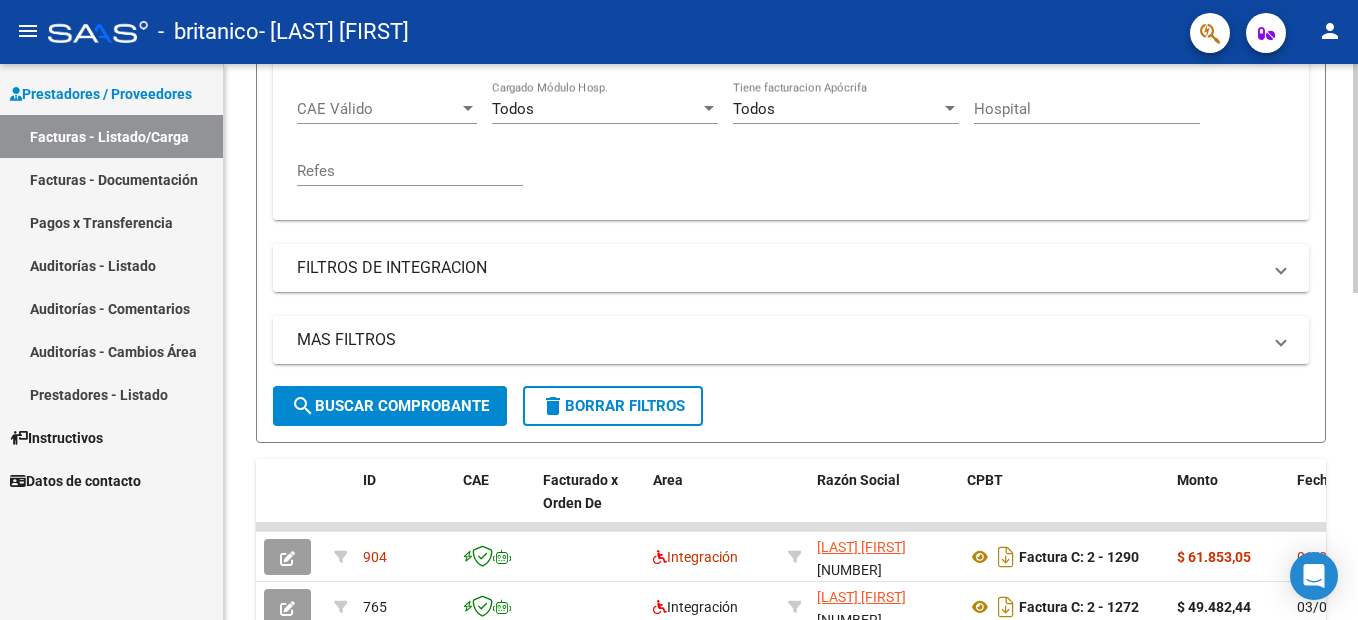 scroll, scrollTop: 600, scrollLeft: 0, axis: vertical 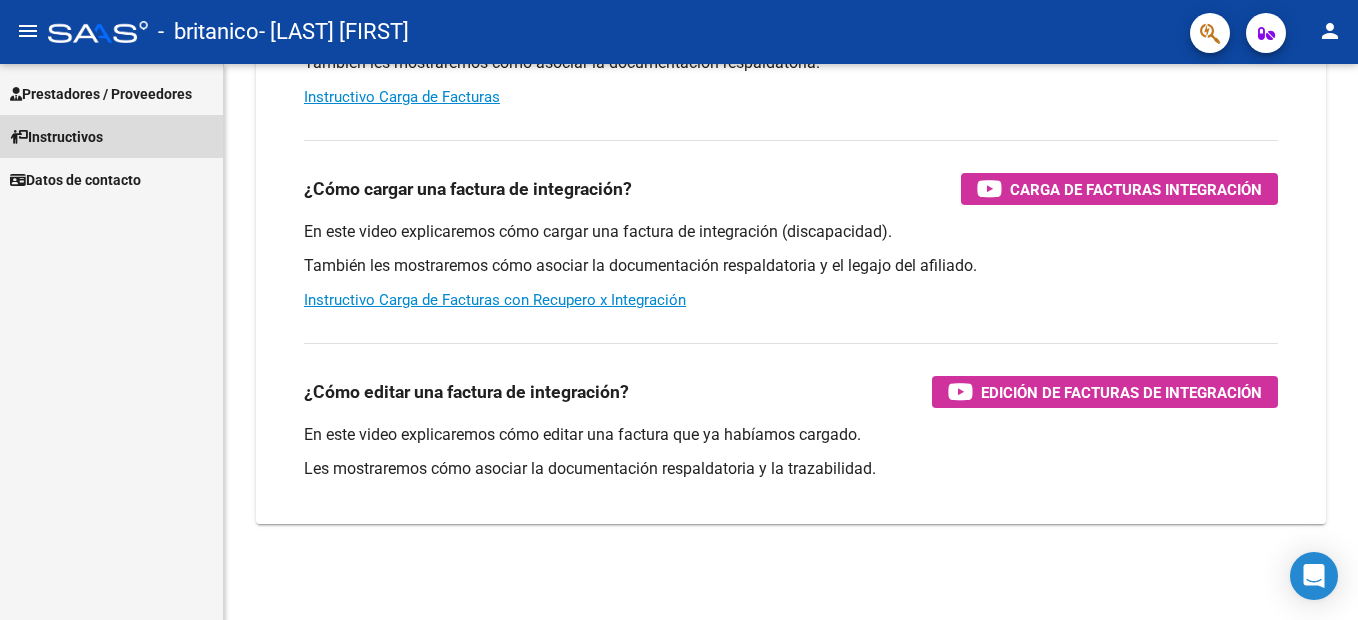 click on "Instructivos" at bounding box center [56, 137] 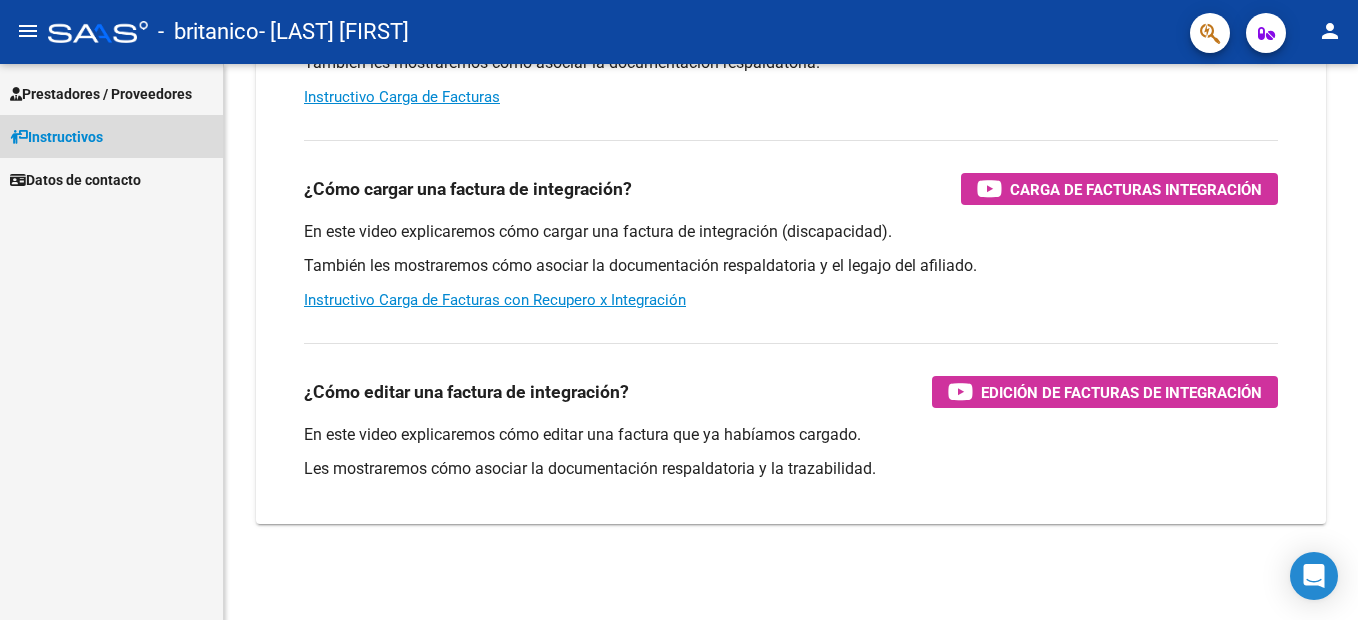 click on "Instructivos" at bounding box center (56, 137) 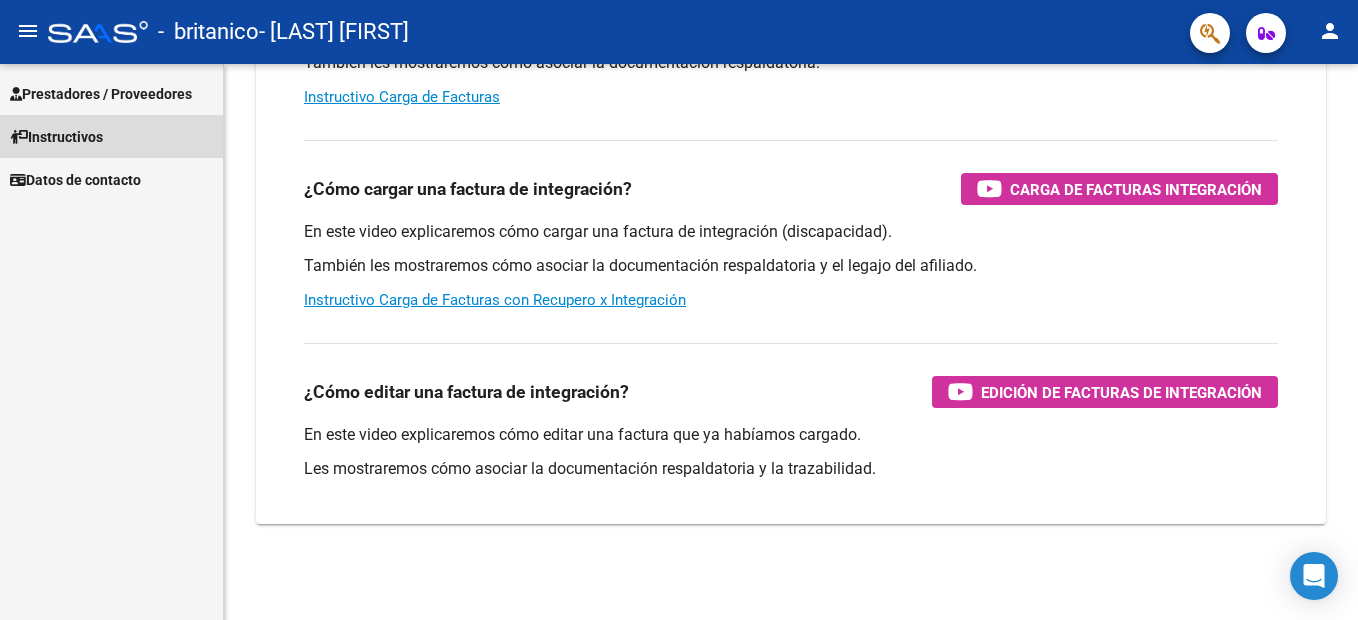 click on "Instructivos" at bounding box center (56, 137) 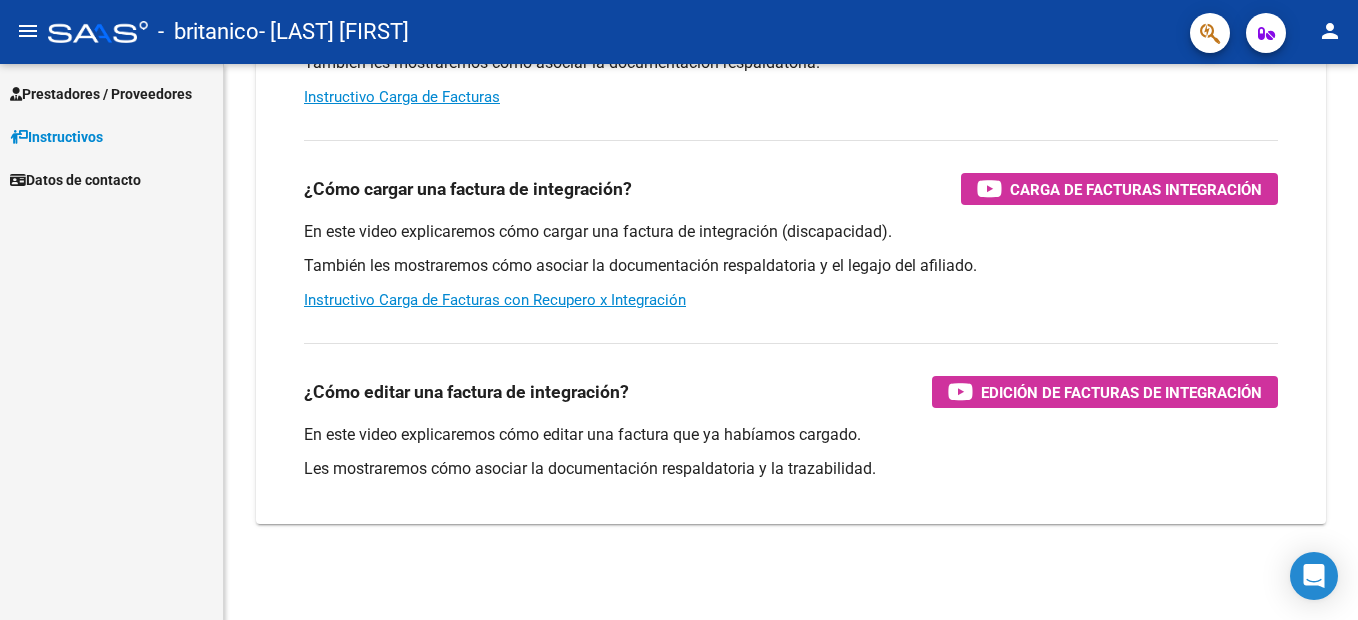 click on "Prestadores / Proveedores Facturas - Listado/Carga Facturas - Documentación Pagos x Transferencia Auditorías - Listado Auditorías - Comentarios Auditorías - Cambios Área Prestadores - Listado    Instructivos    Datos de contacto" at bounding box center (111, 342) 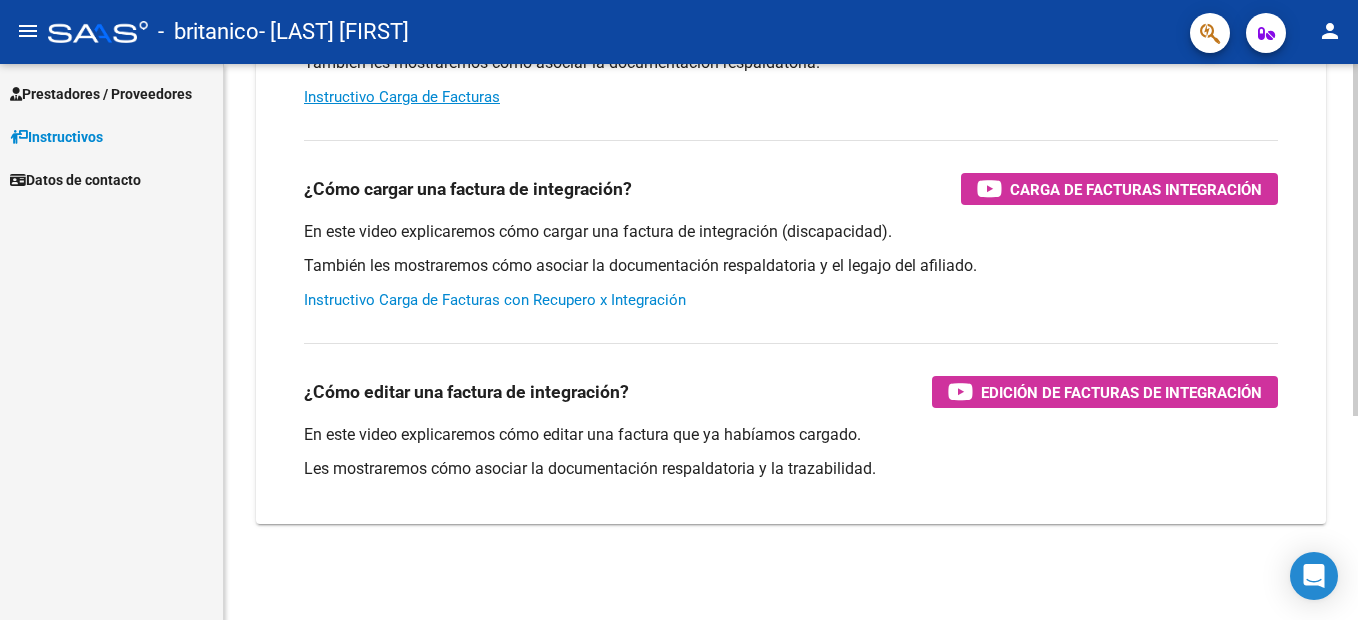 click on "Instructivo Carga de Facturas con Recupero x Integración" at bounding box center [495, 300] 